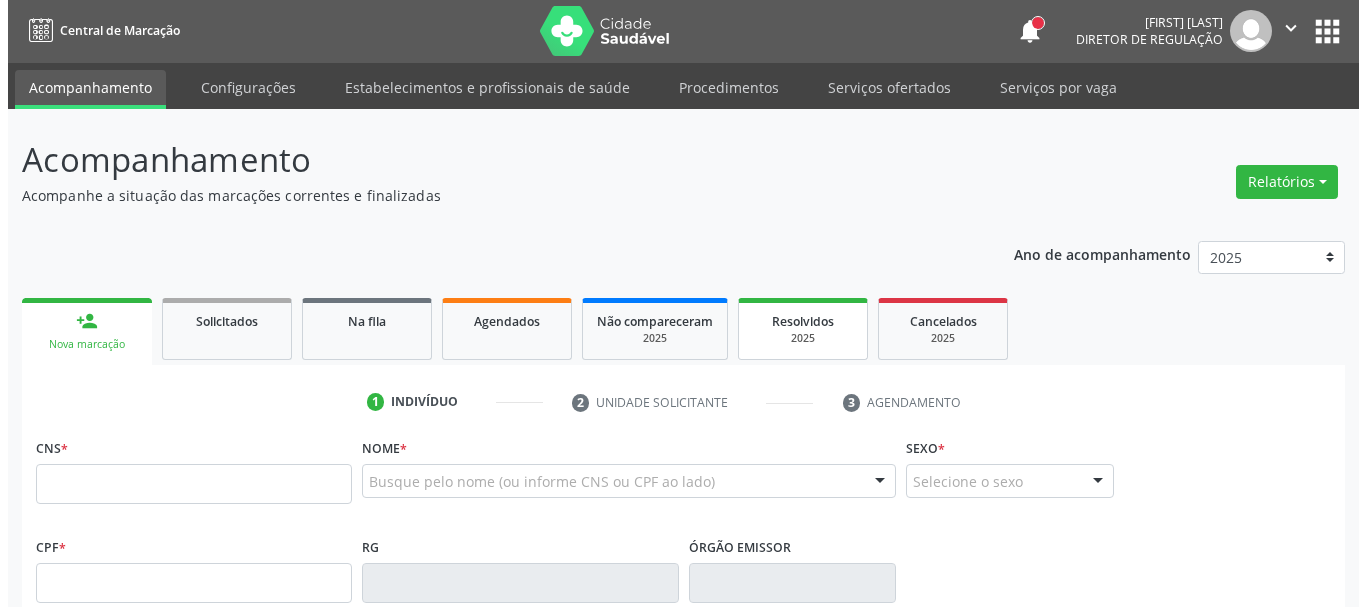 scroll, scrollTop: 0, scrollLeft: 0, axis: both 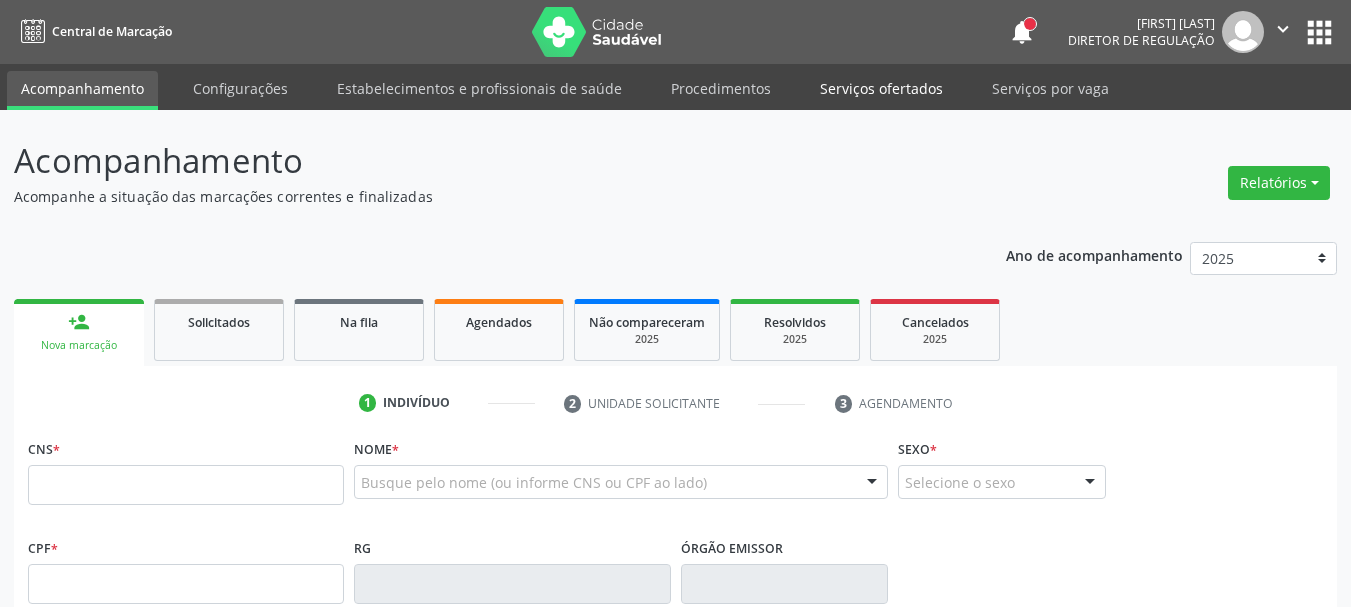 click on "Serviços ofertados" at bounding box center (881, 88) 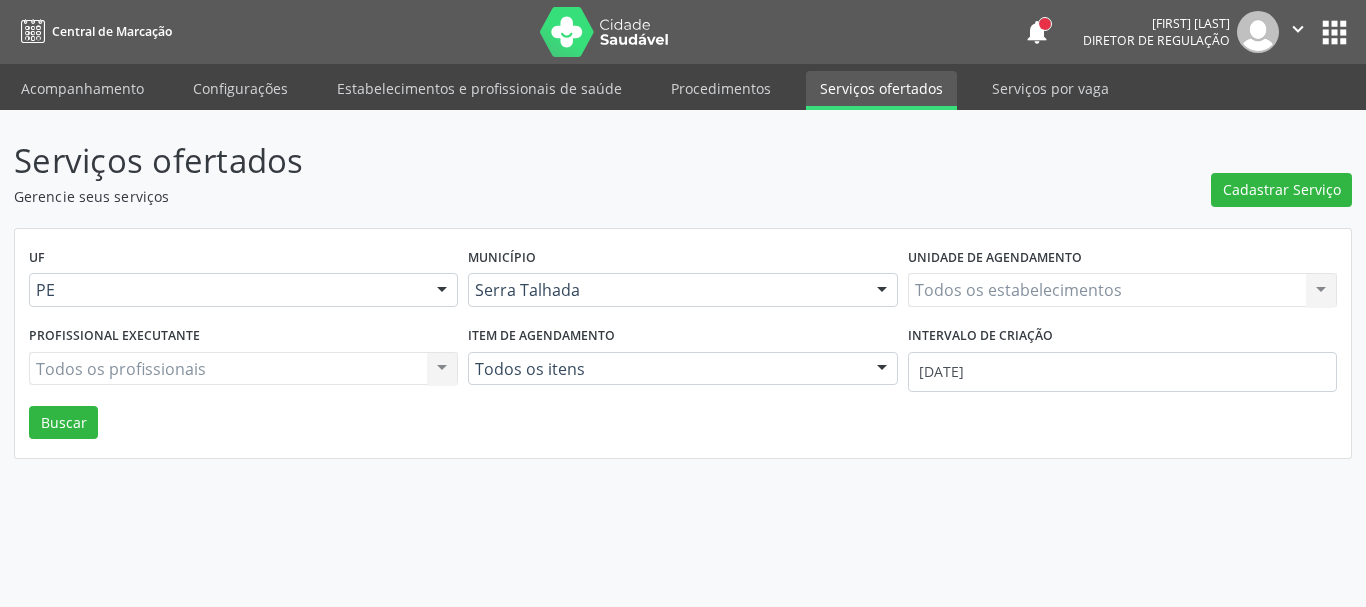 click on "Todos os estabelecimentos         Todos os estabelecimentos
Nenhum resultado encontrado para: "   "
Não há nenhuma opção para ser exibida." at bounding box center [1122, 290] 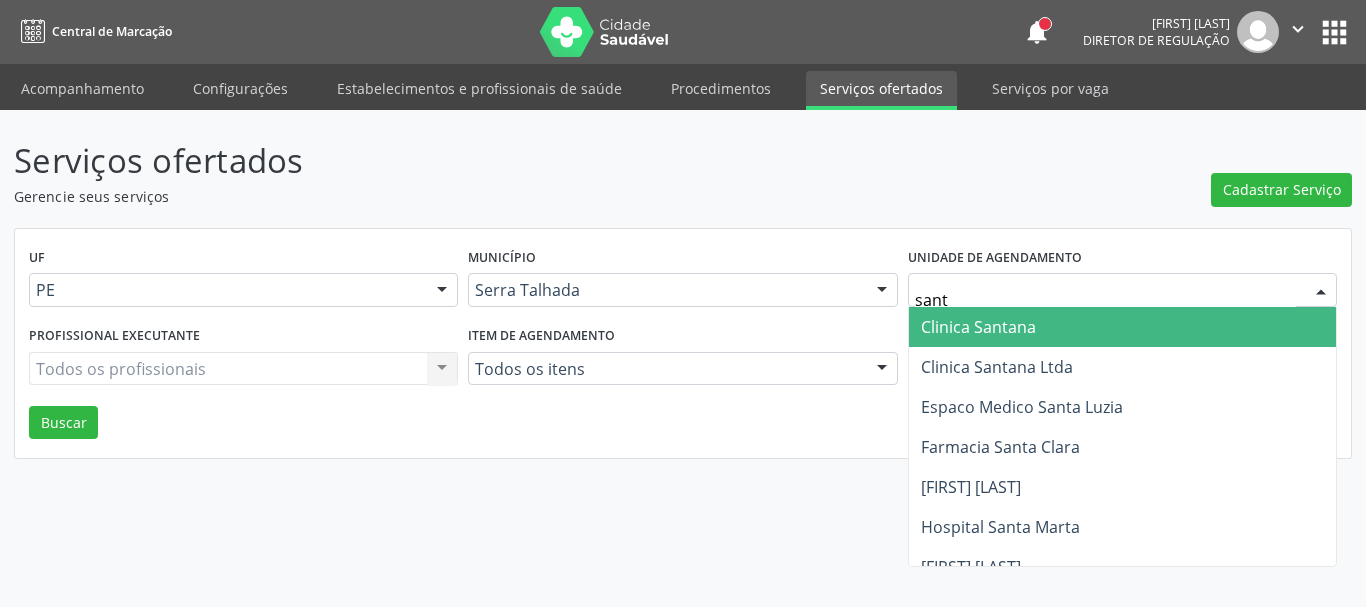 type on "santa" 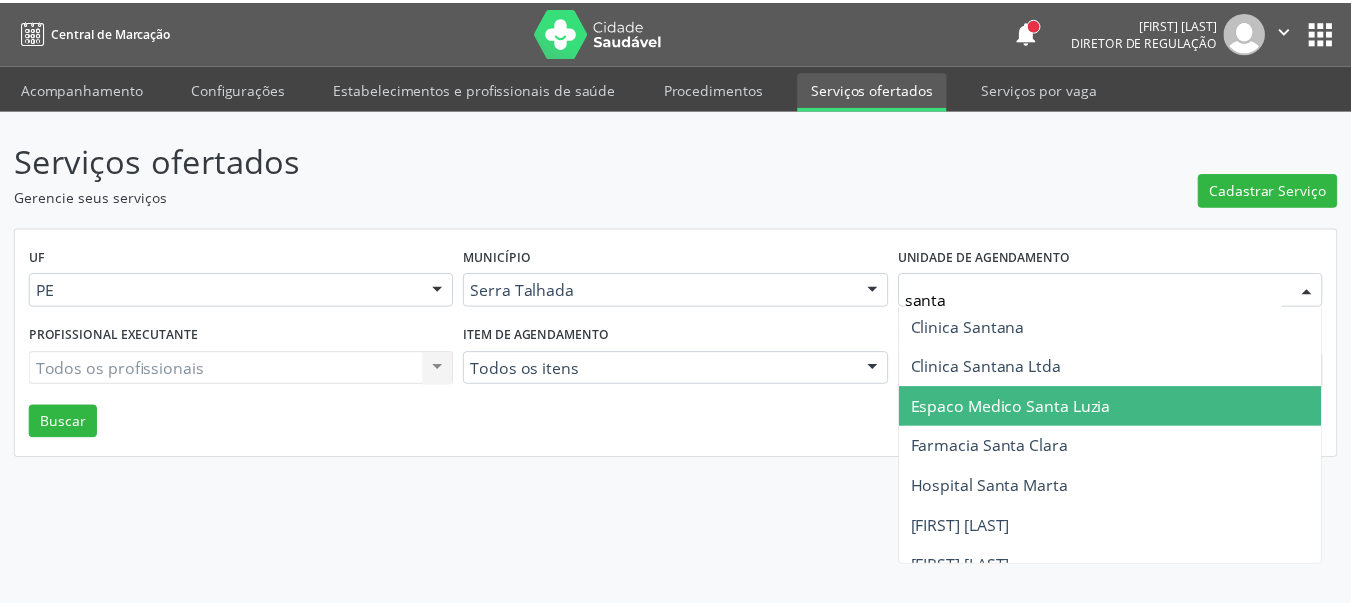 scroll, scrollTop: 61, scrollLeft: 0, axis: vertical 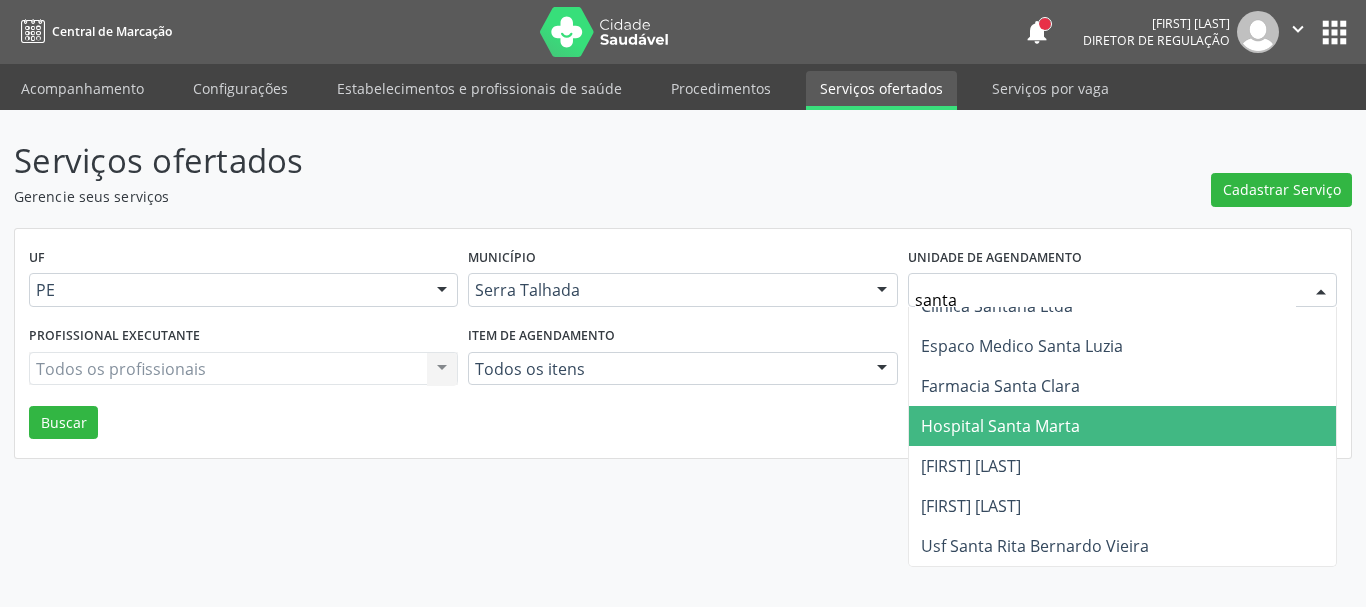 click on "Hospital Santa Marta" at bounding box center (1000, 426) 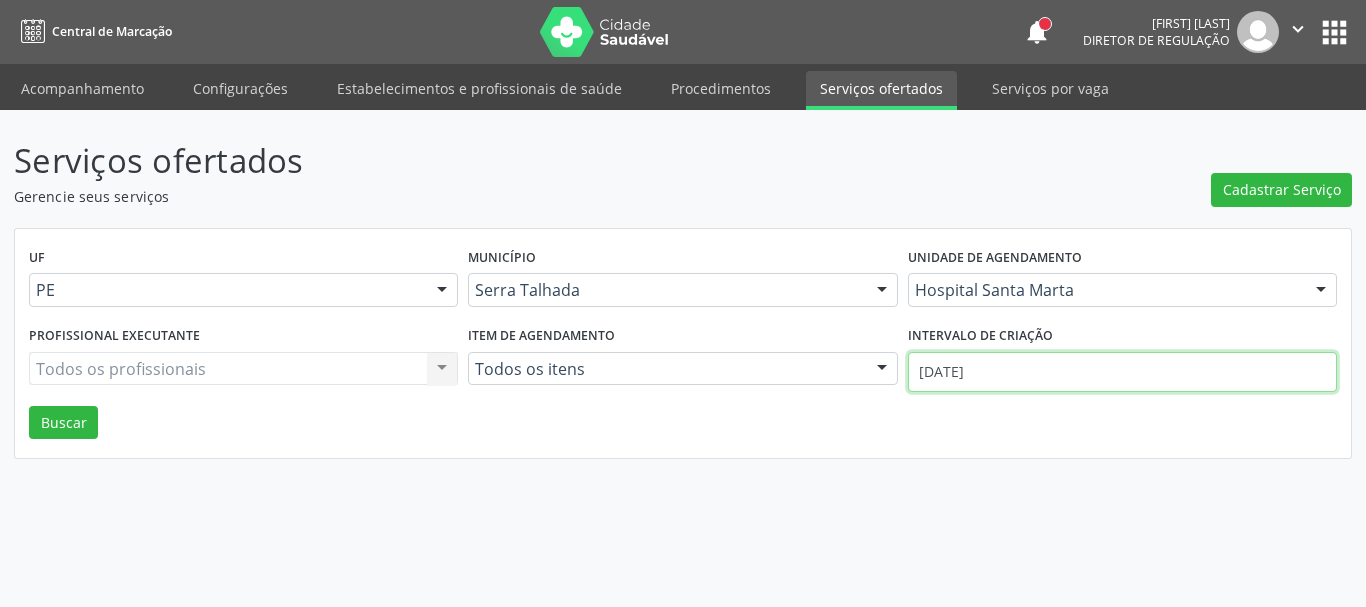 click on "[DATE]" at bounding box center (1122, 372) 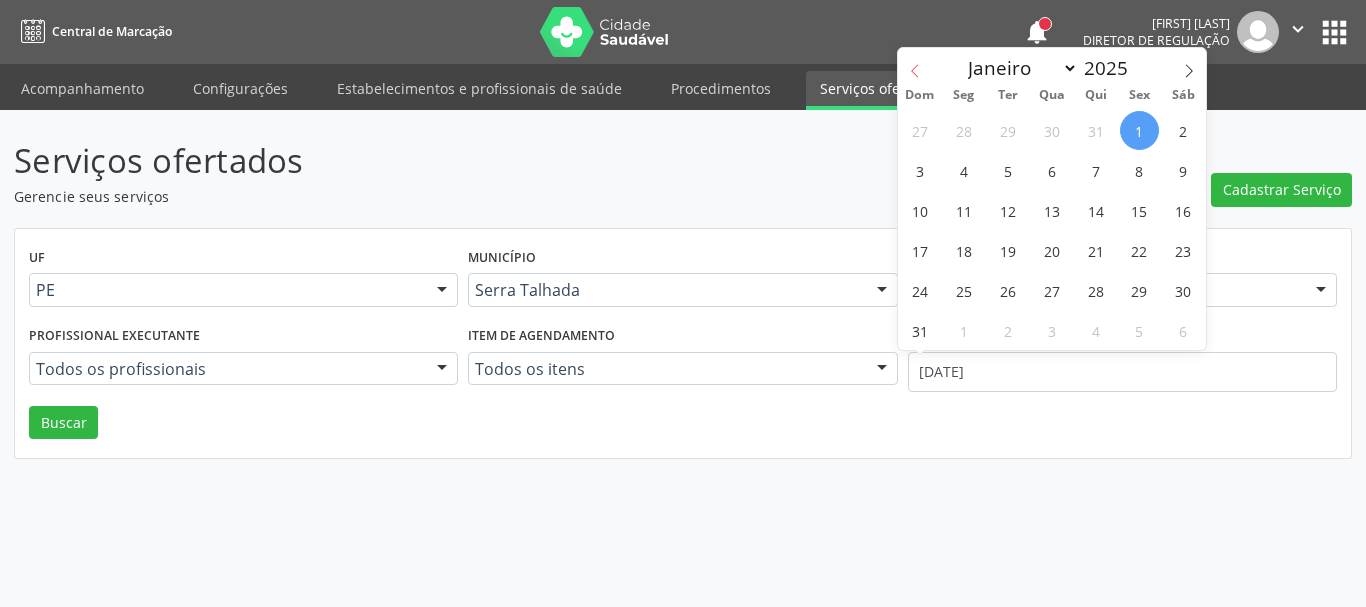 click 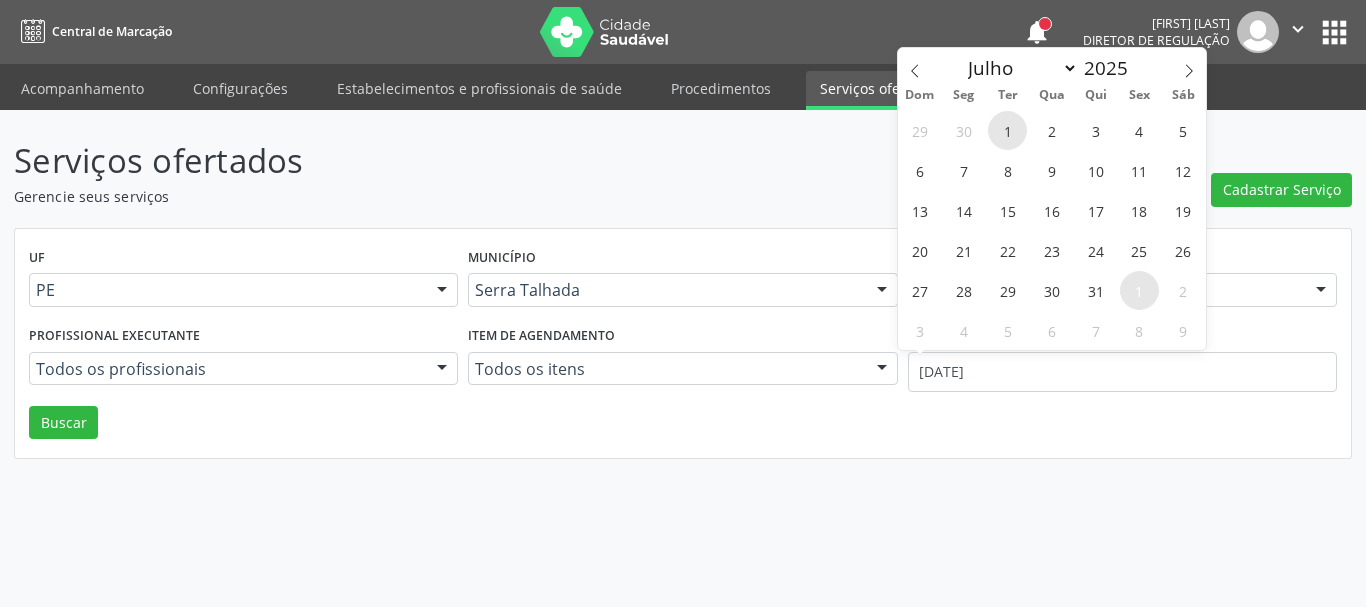 click on "1" at bounding box center [1007, 130] 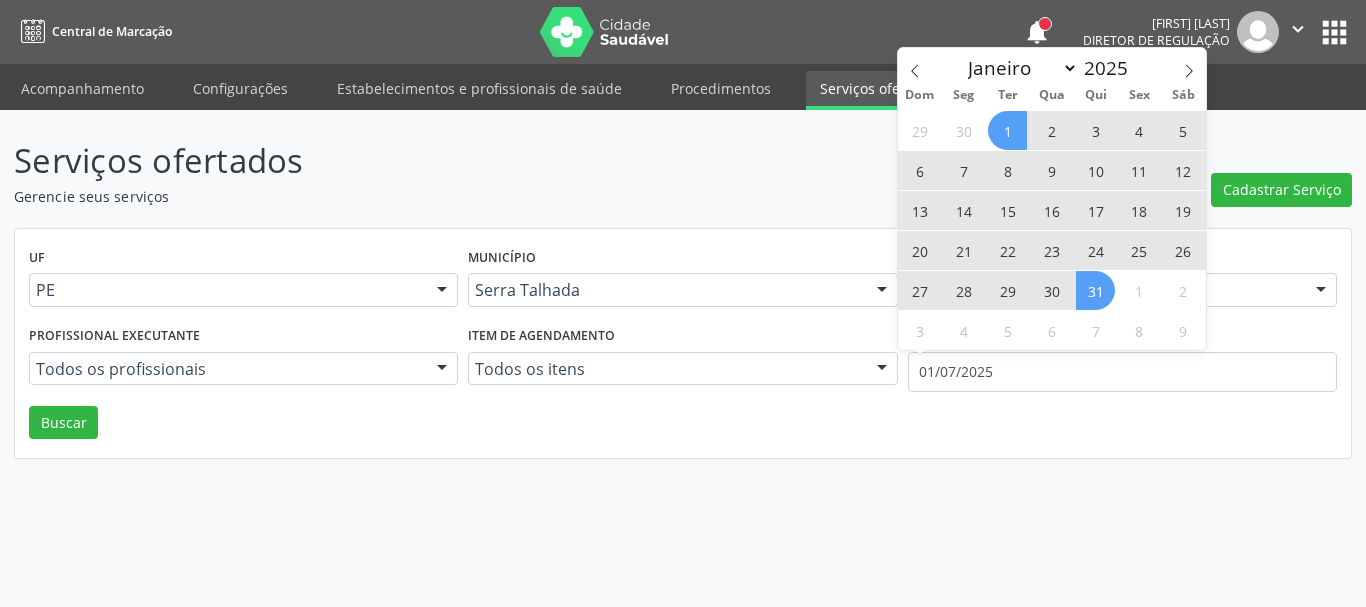 click on "31" at bounding box center [1095, 290] 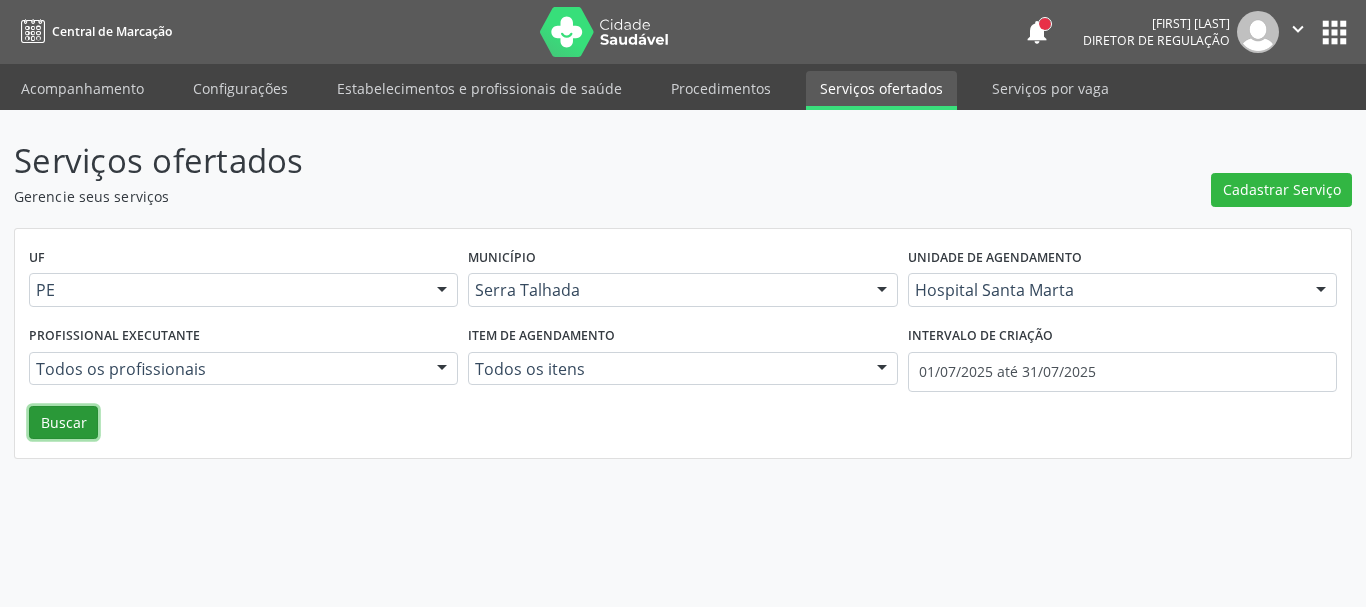 click on "Buscar" at bounding box center (63, 423) 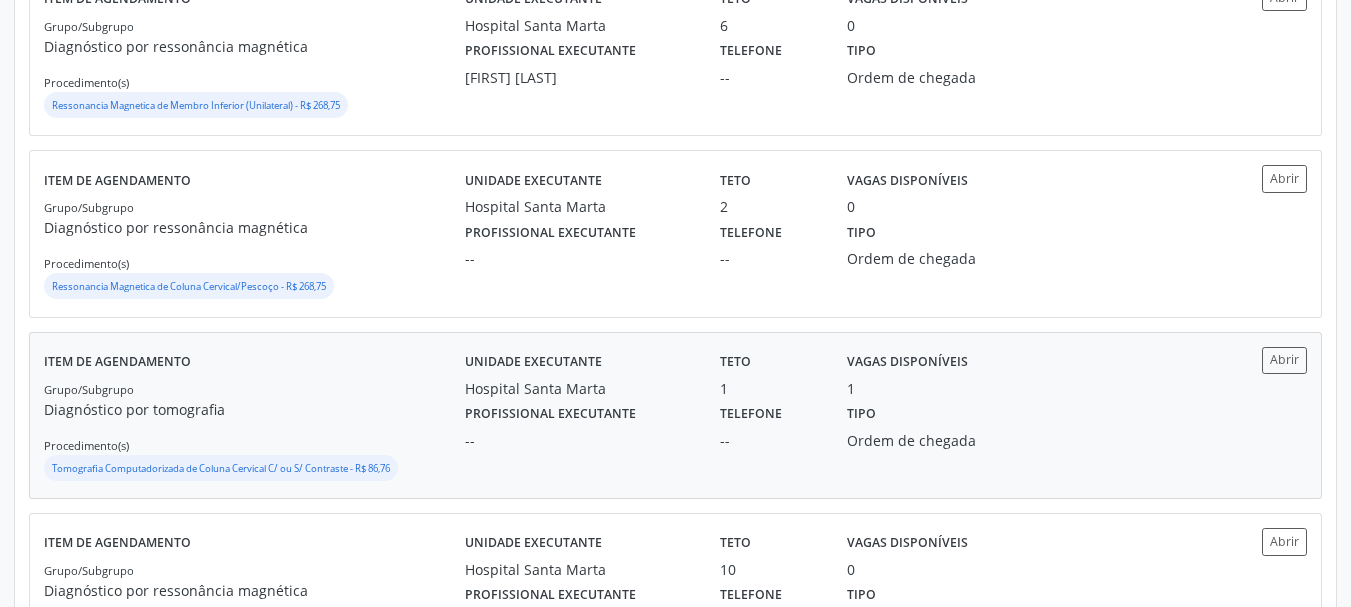 scroll, scrollTop: 864, scrollLeft: 0, axis: vertical 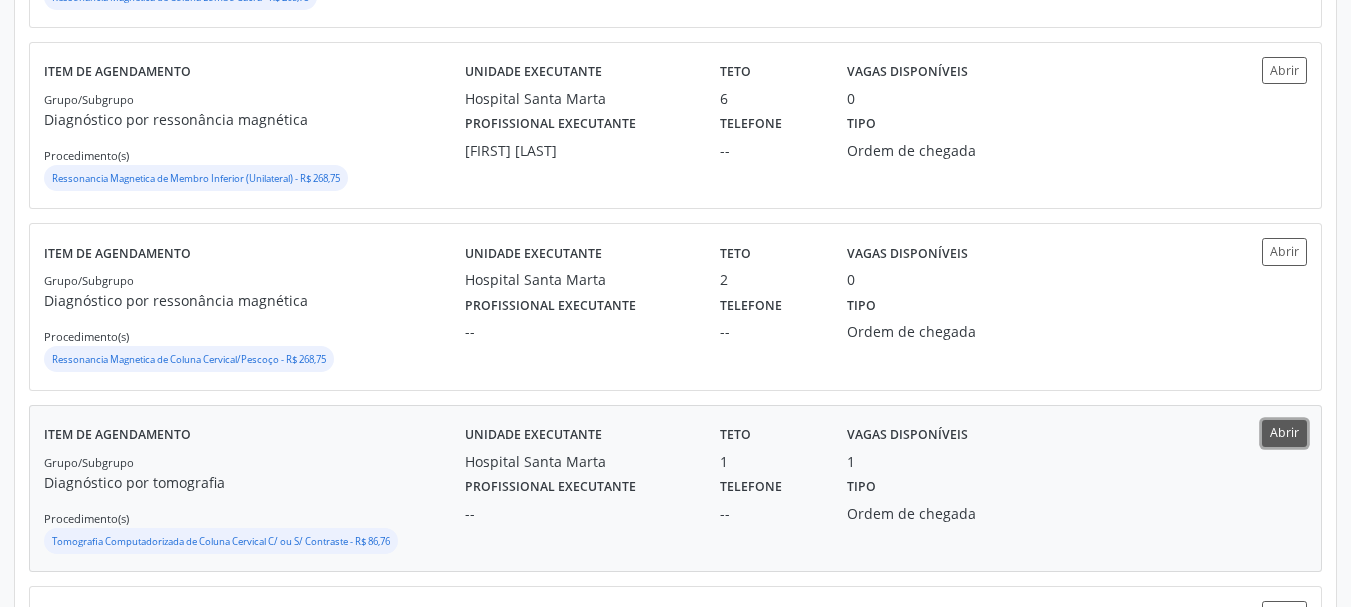 click on "Abrir" at bounding box center (1284, 433) 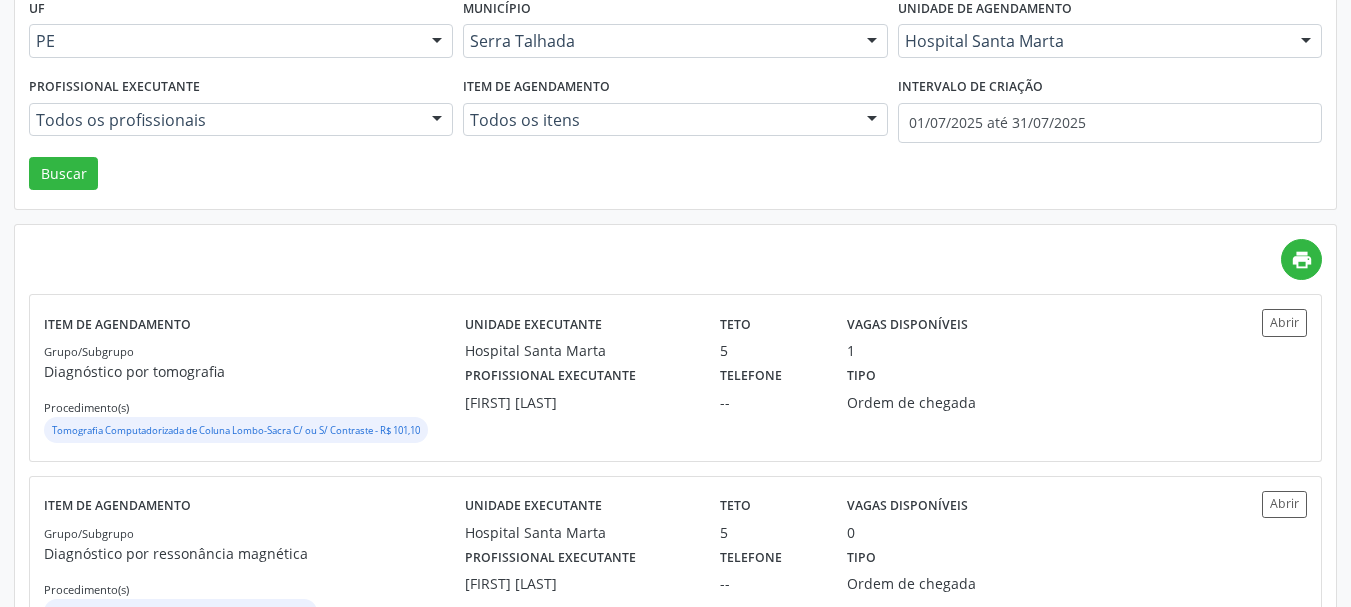 scroll, scrollTop: 0, scrollLeft: 0, axis: both 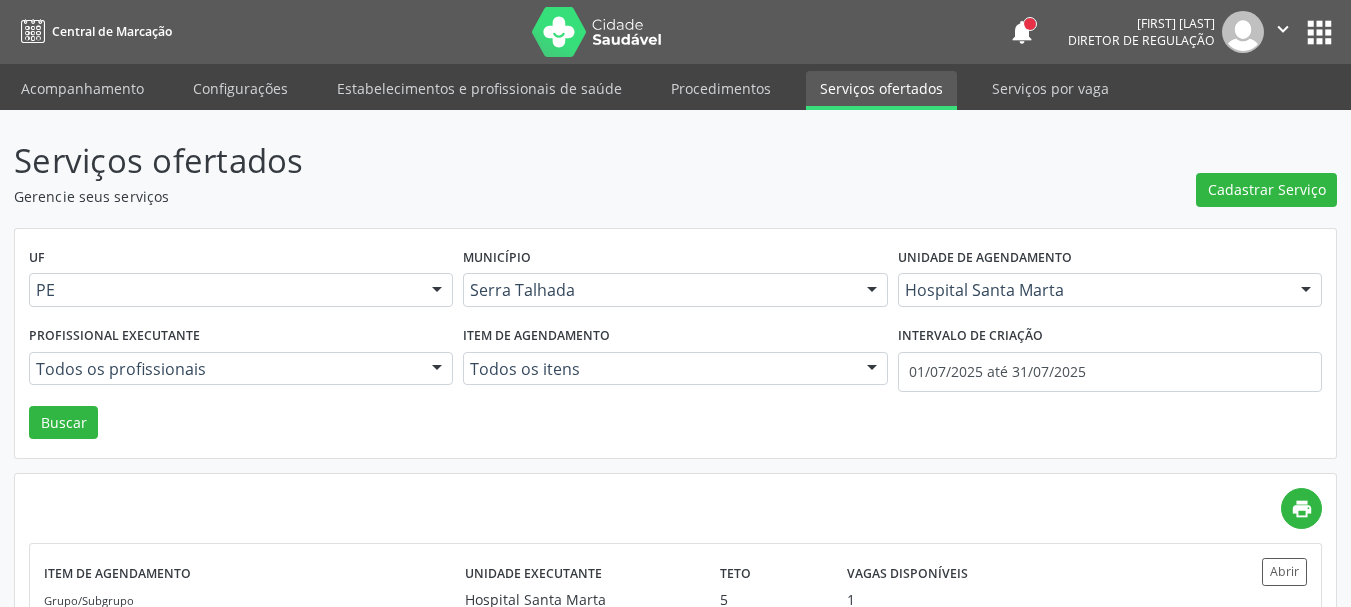 click on "" at bounding box center [1283, 29] 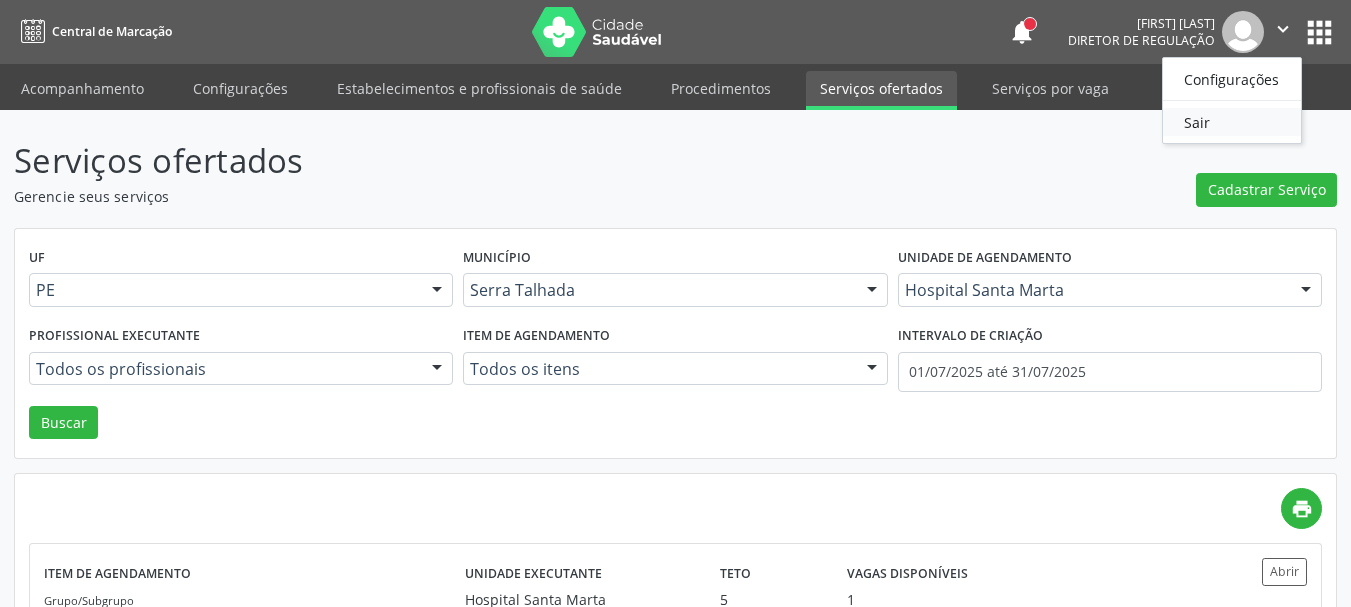 click on "Sair" at bounding box center (1232, 122) 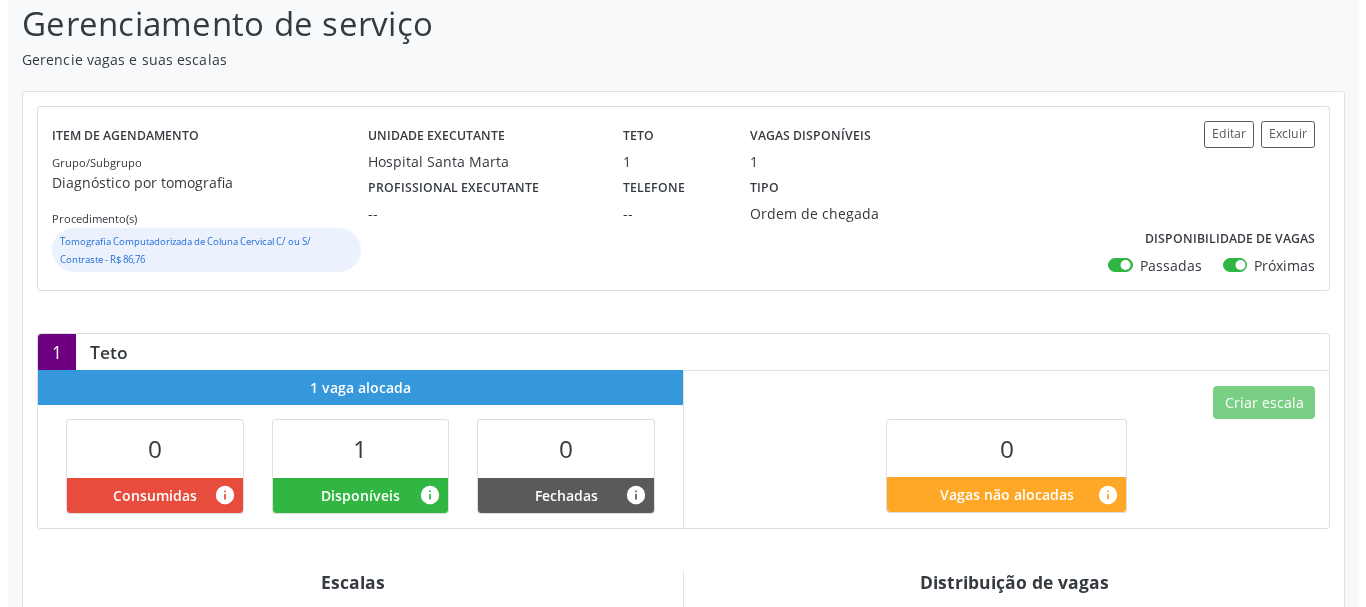 scroll, scrollTop: 200, scrollLeft: 0, axis: vertical 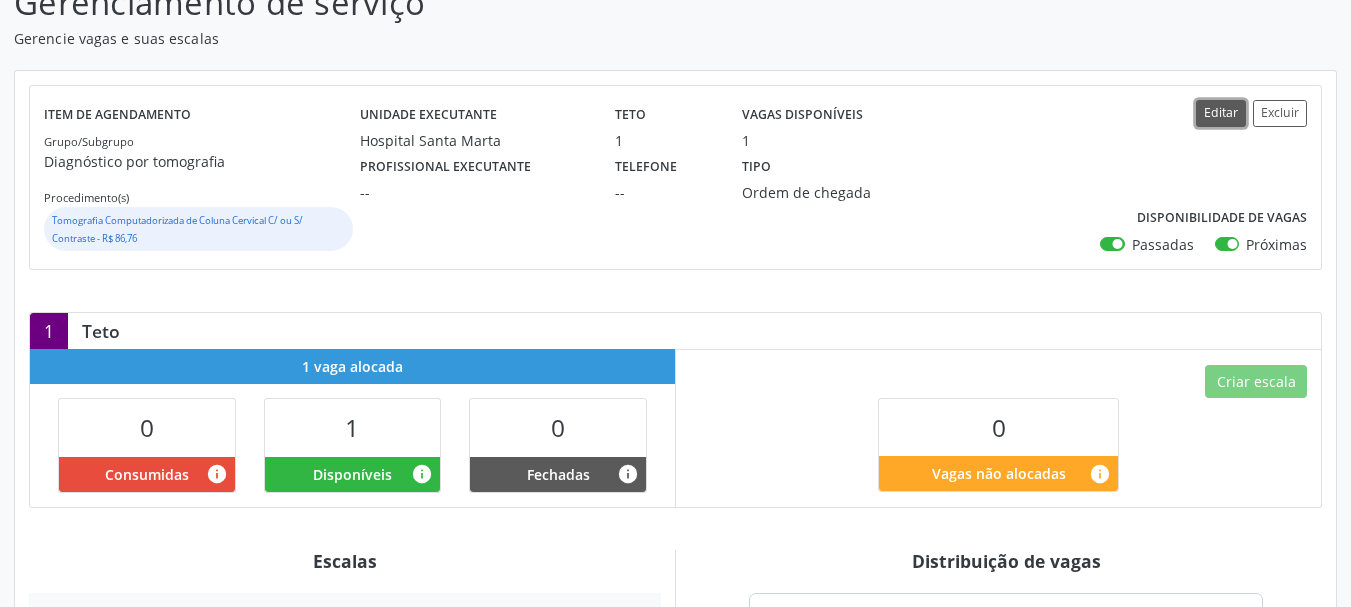 click on "Editar" at bounding box center [1221, 113] 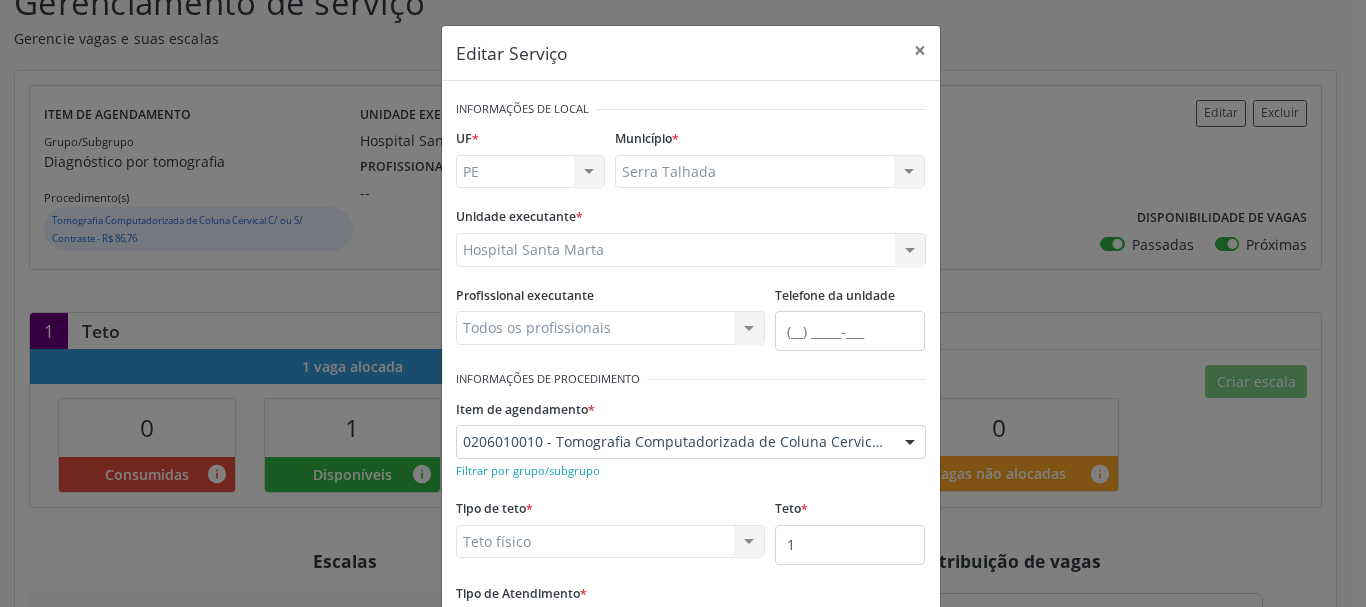 scroll, scrollTop: 100, scrollLeft: 0, axis: vertical 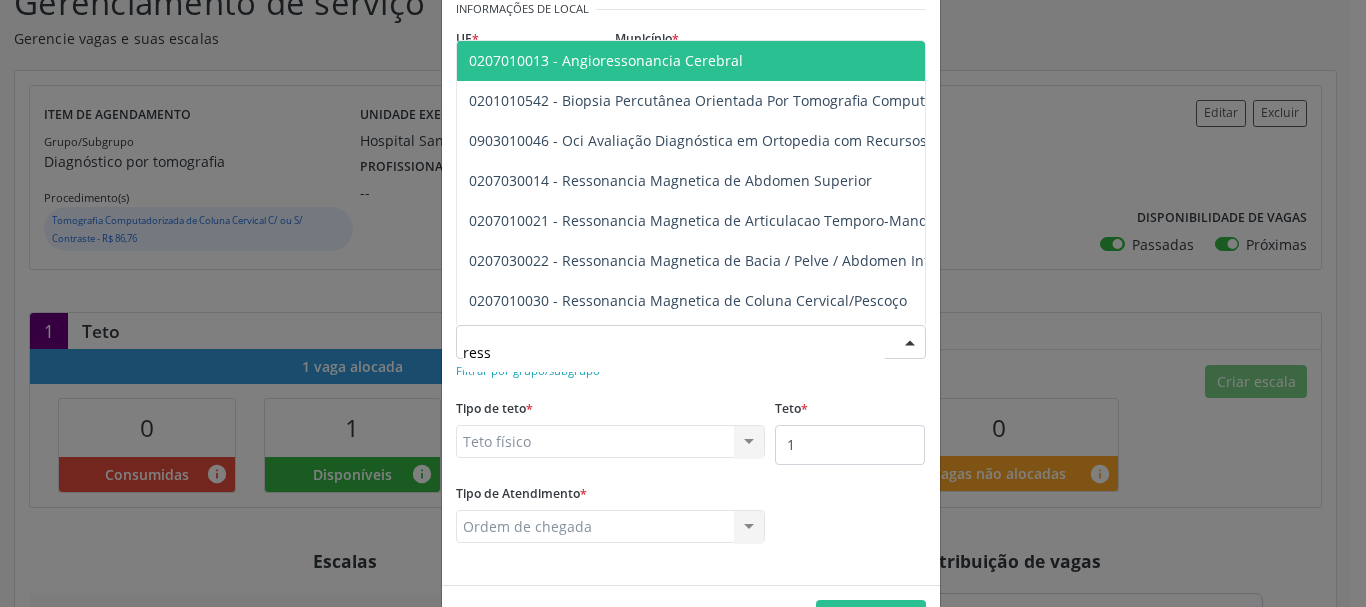 type on "resso" 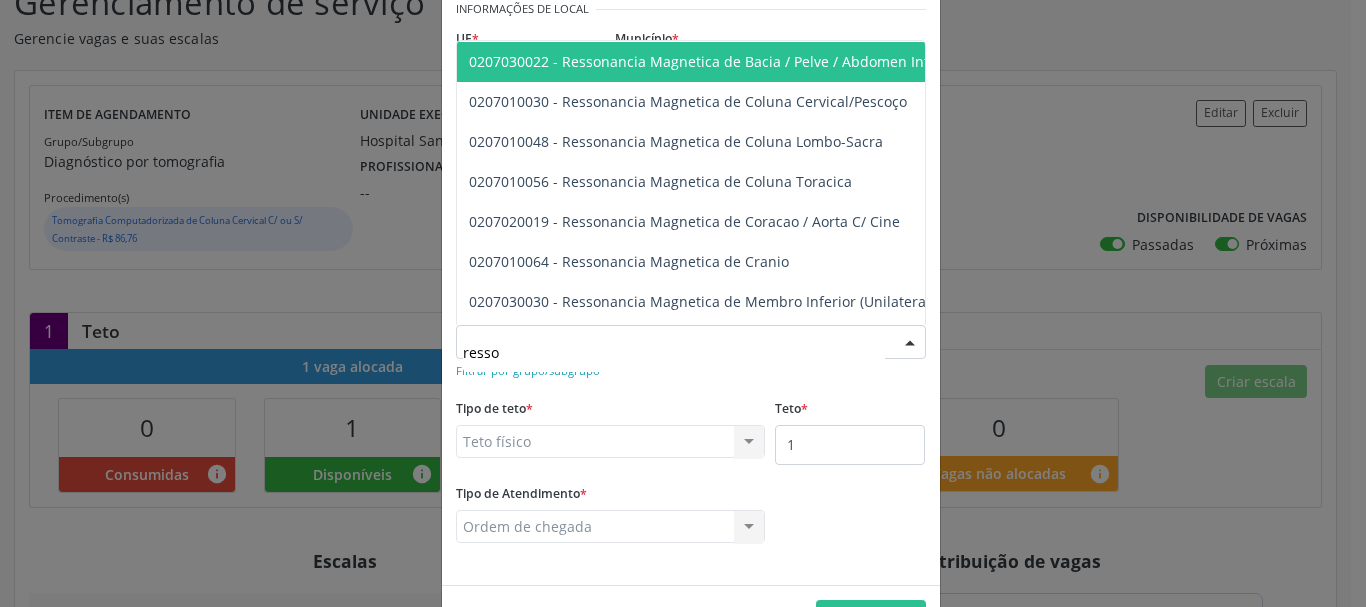 scroll, scrollTop: 200, scrollLeft: 0, axis: vertical 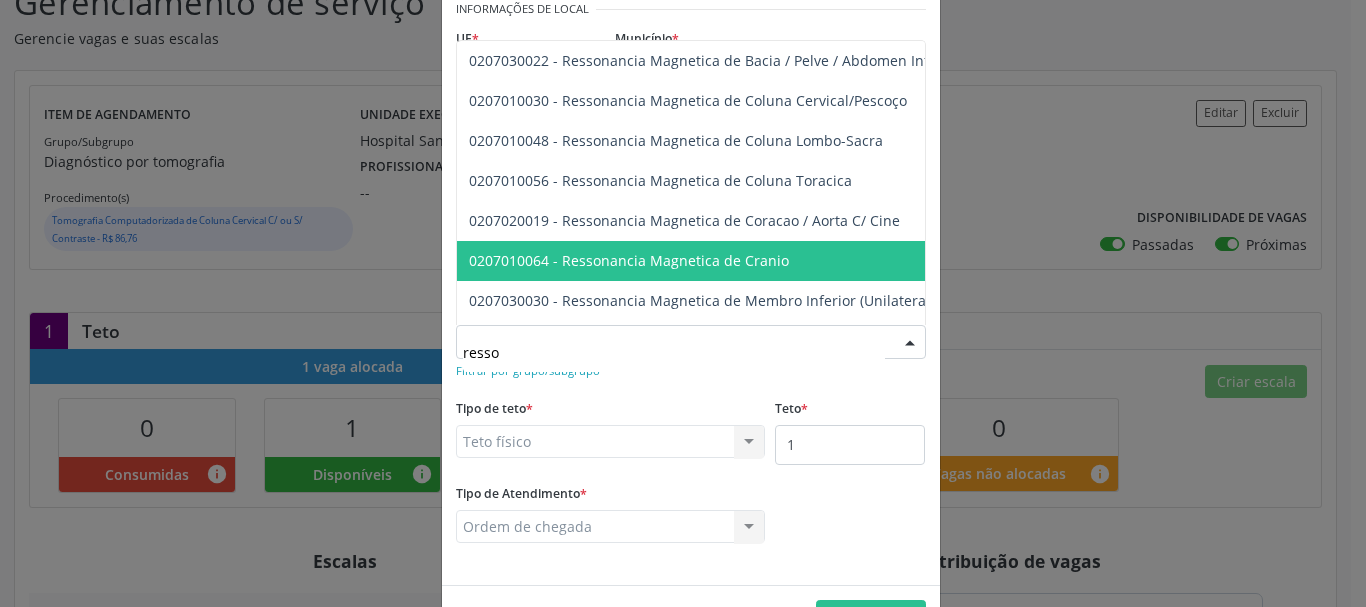 click on "0207010064 - Ressonancia Magnetica de Cranio" at bounding box center (629, 260) 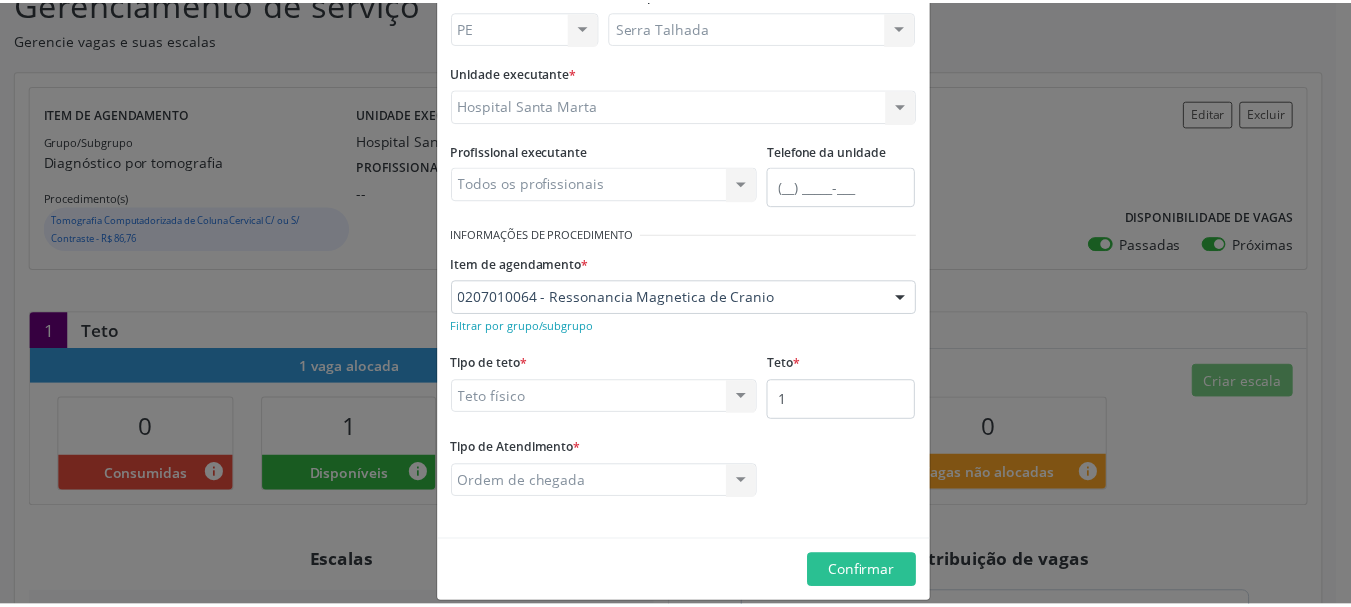 scroll, scrollTop: 166, scrollLeft: 0, axis: vertical 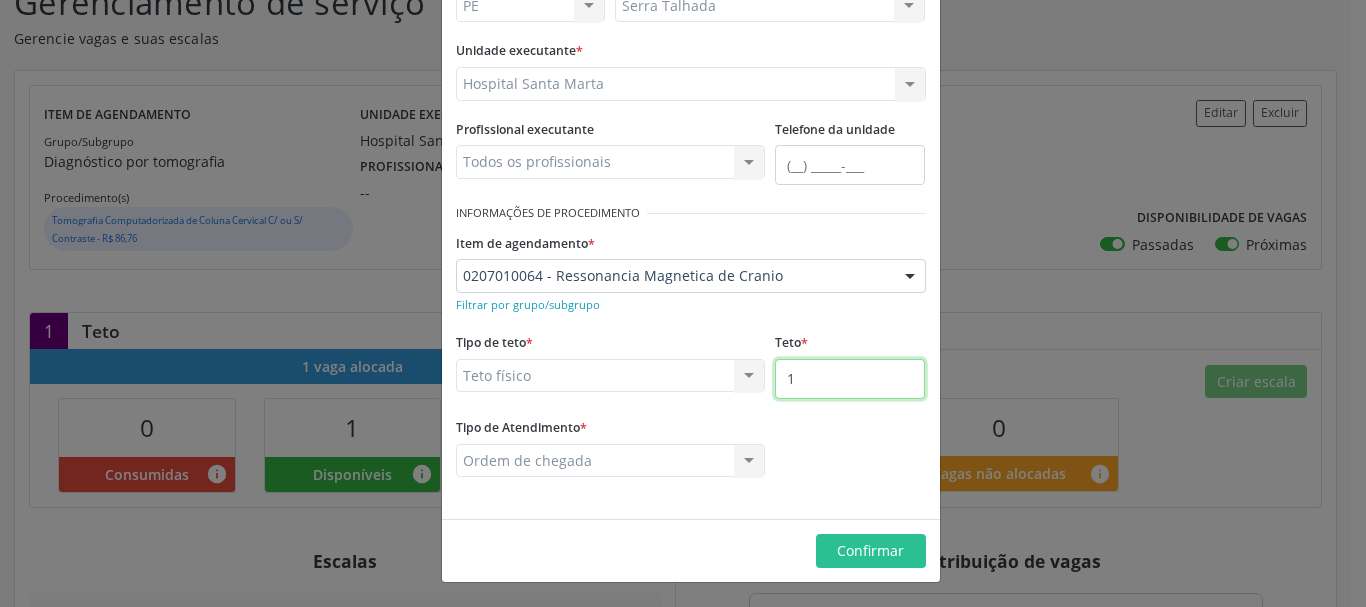 click on "1" at bounding box center [850, 379] 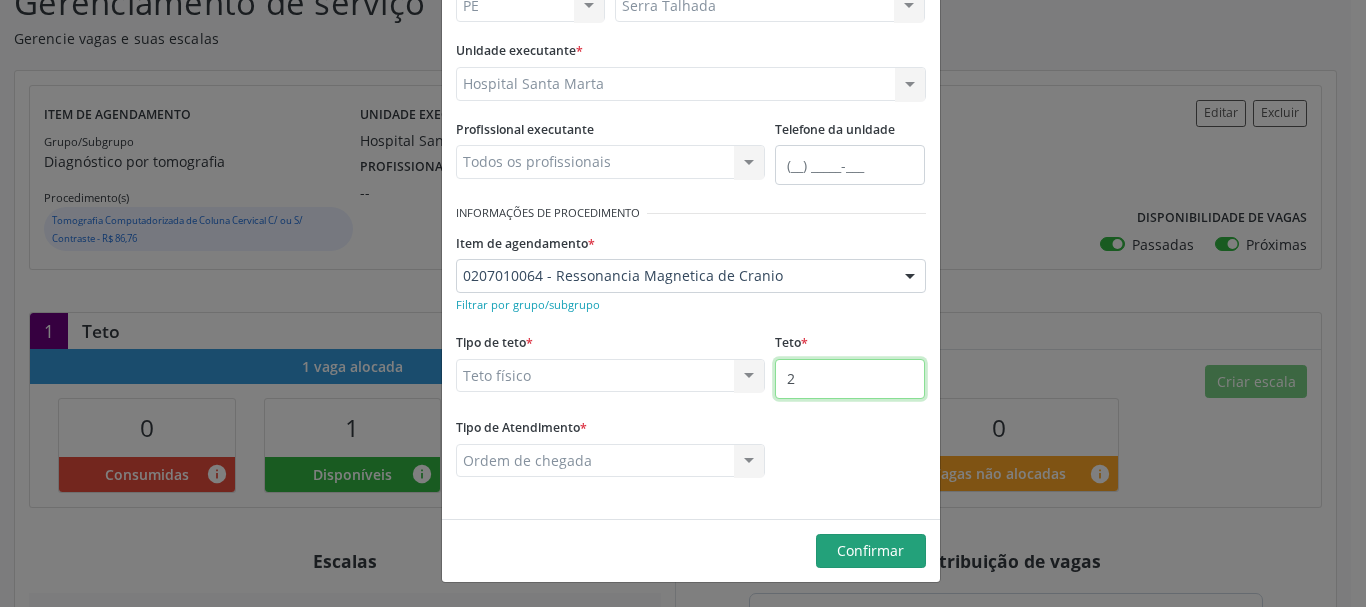 type on "2" 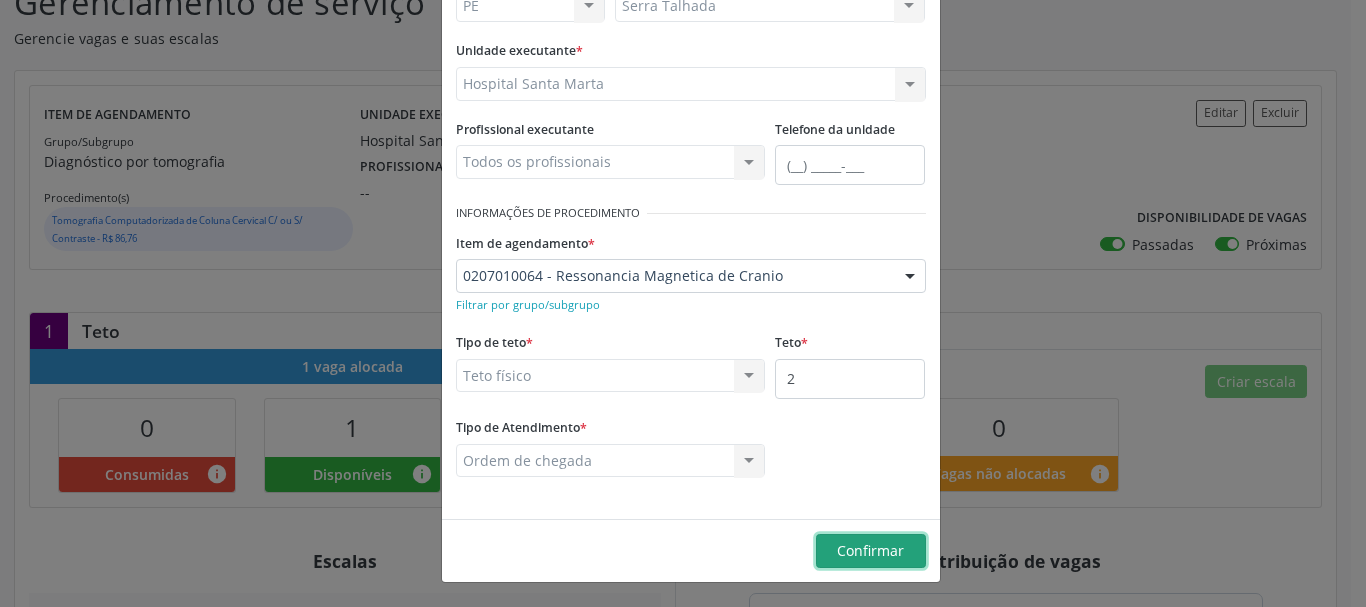 click on "Confirmar" at bounding box center (870, 550) 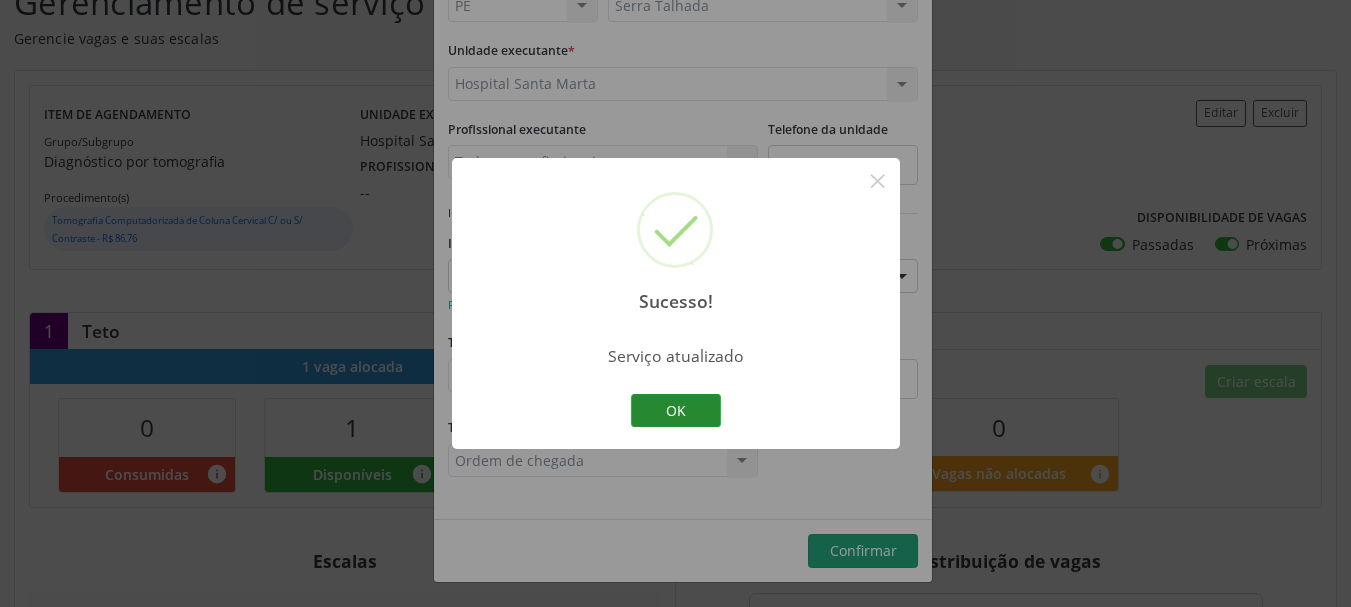 click on "OK" at bounding box center [676, 411] 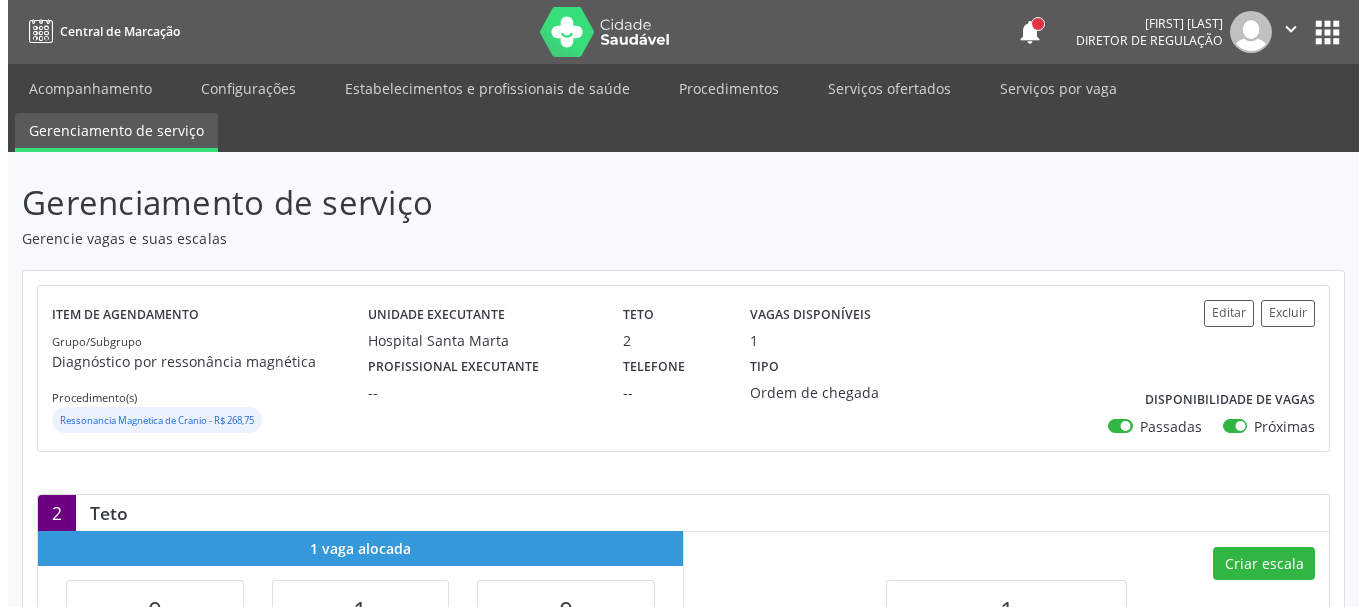 scroll, scrollTop: 300, scrollLeft: 0, axis: vertical 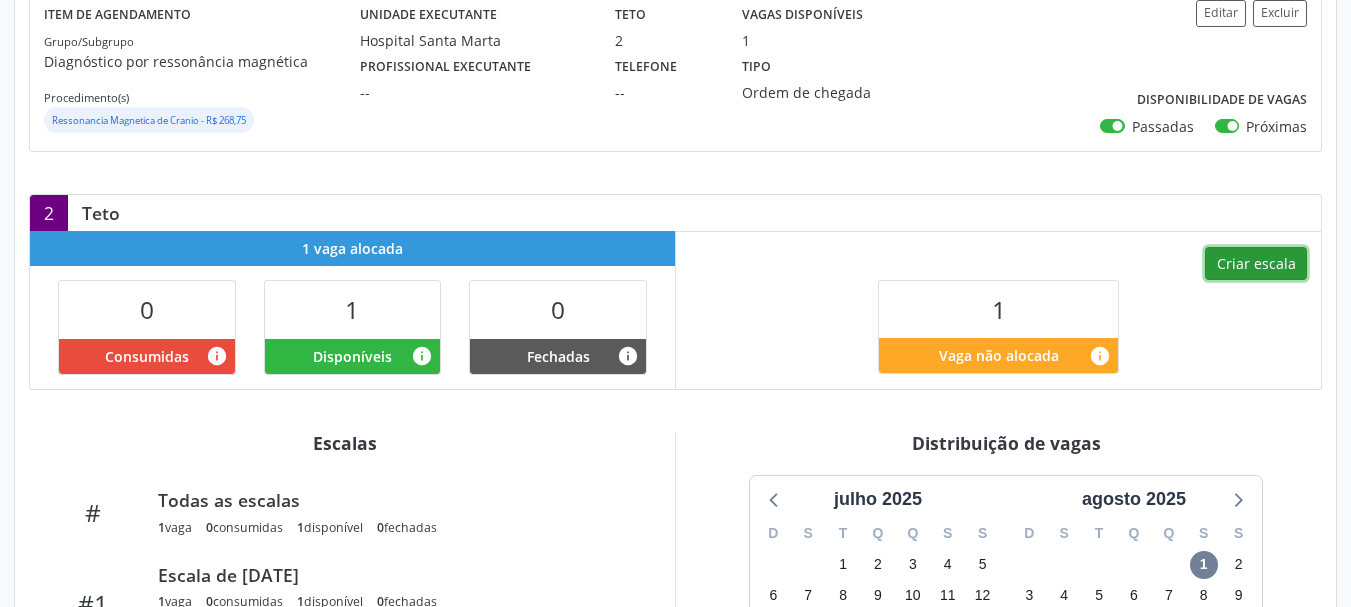click on "Criar escala" at bounding box center (1256, 264) 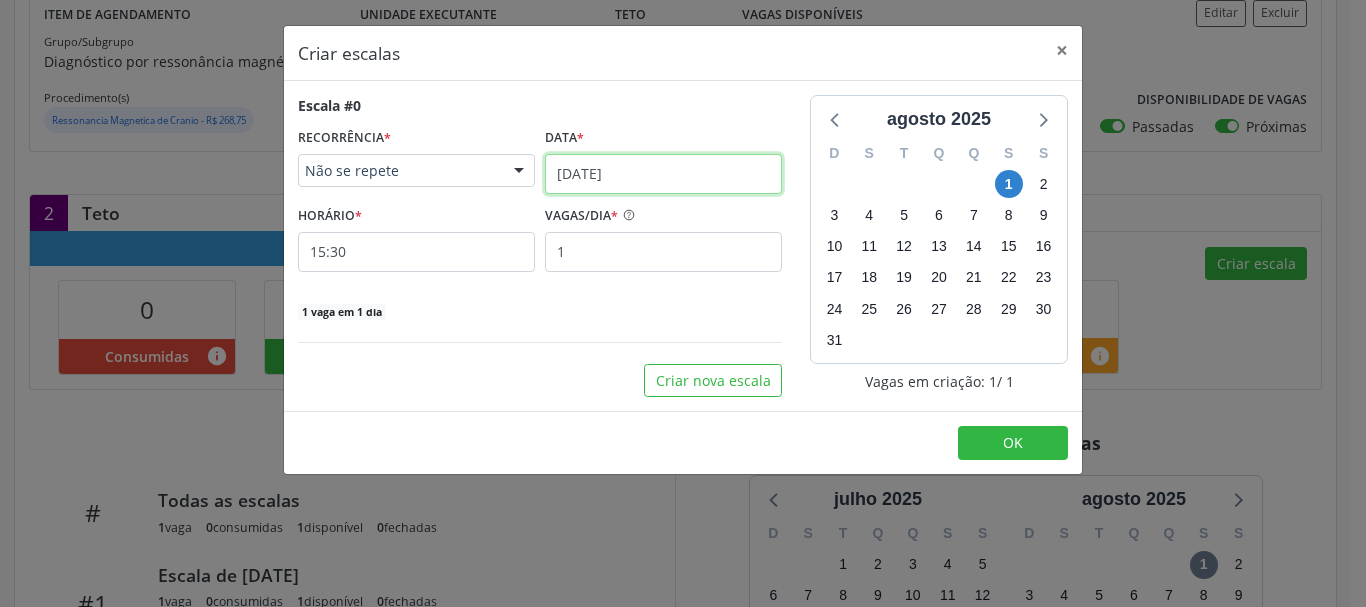 click on "[DATE]" at bounding box center (663, 174) 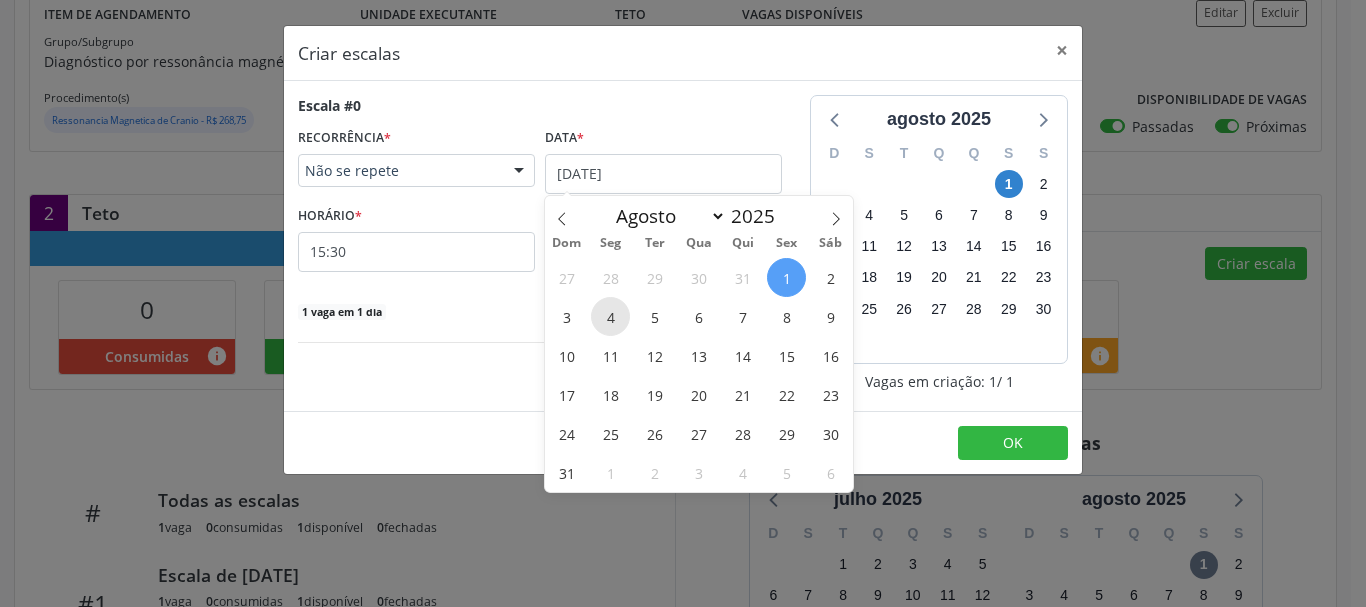 click on "4" at bounding box center [610, 316] 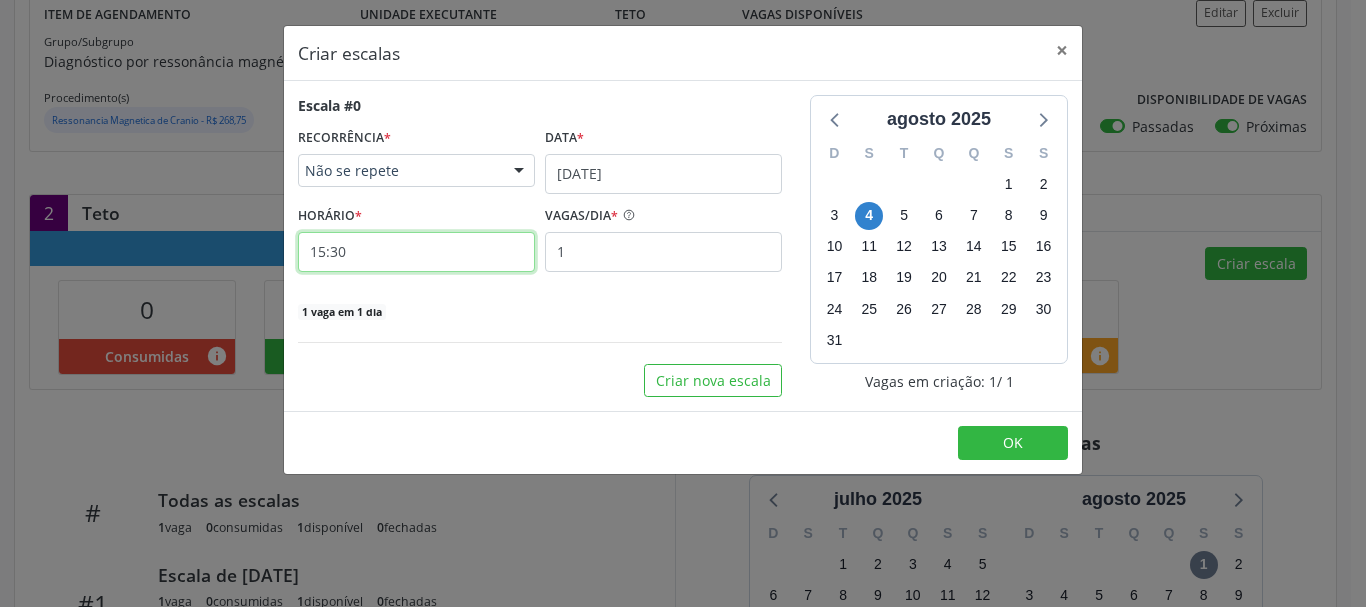 click on "15:30" at bounding box center (416, 252) 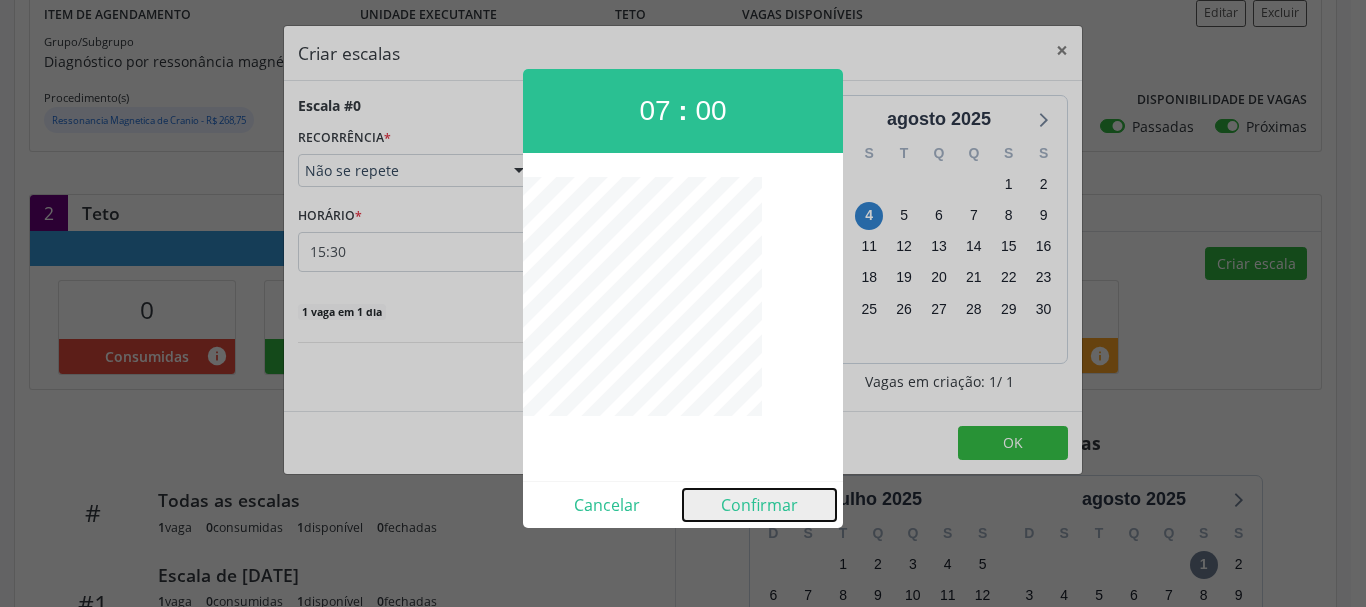 click on "Confirmar" at bounding box center [759, 505] 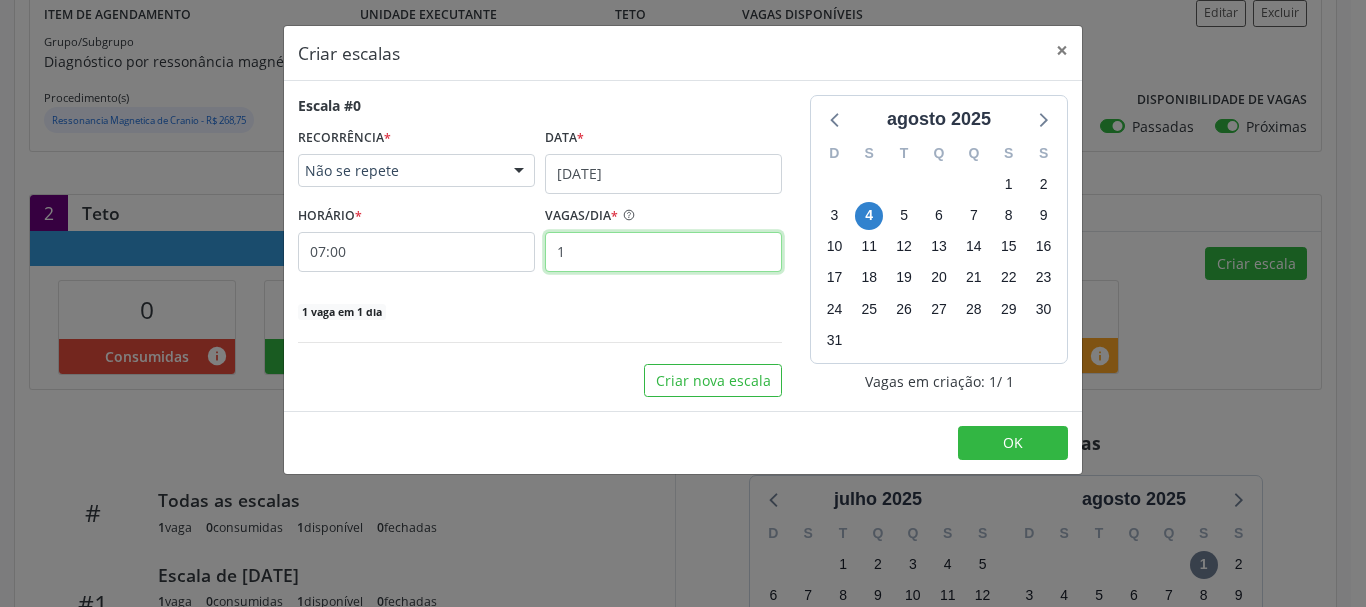 click on "1" at bounding box center [663, 252] 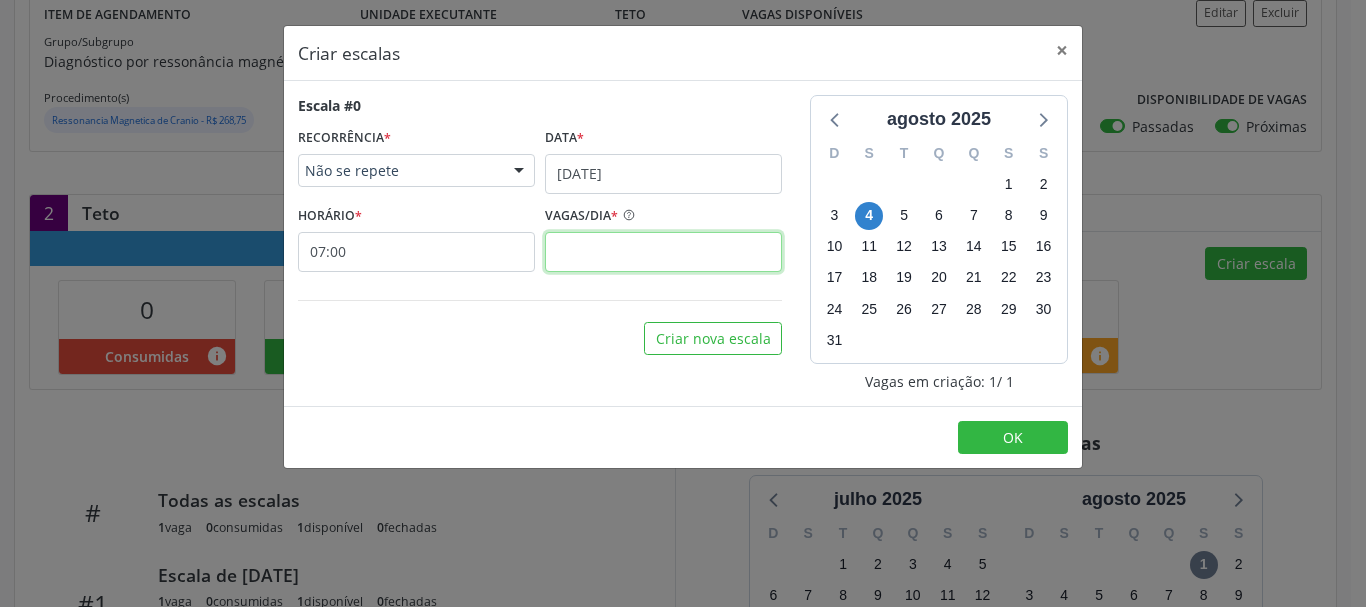 type on "2" 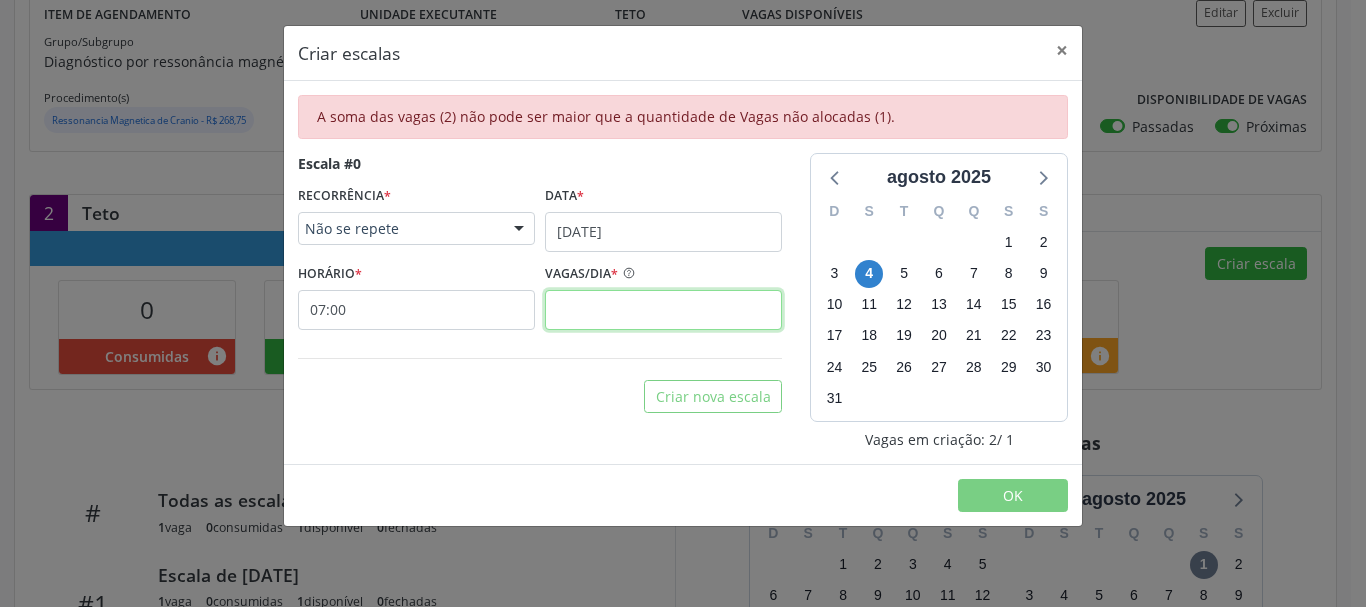 type on "1" 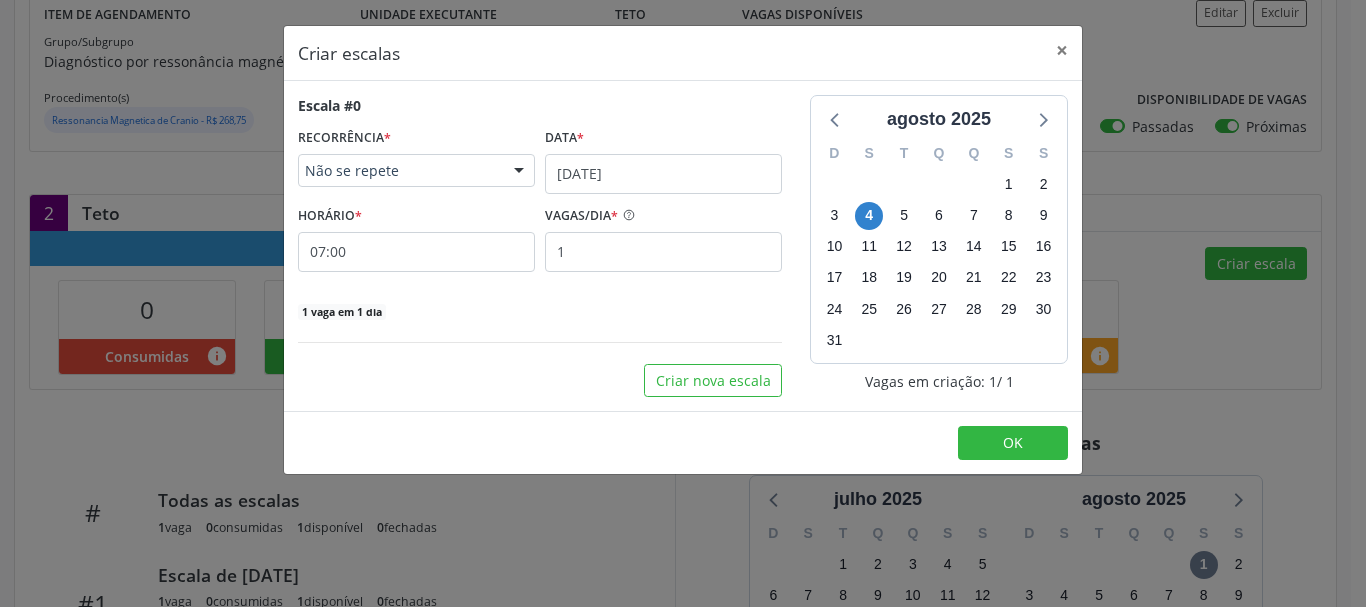 click on "OK" at bounding box center (683, 442) 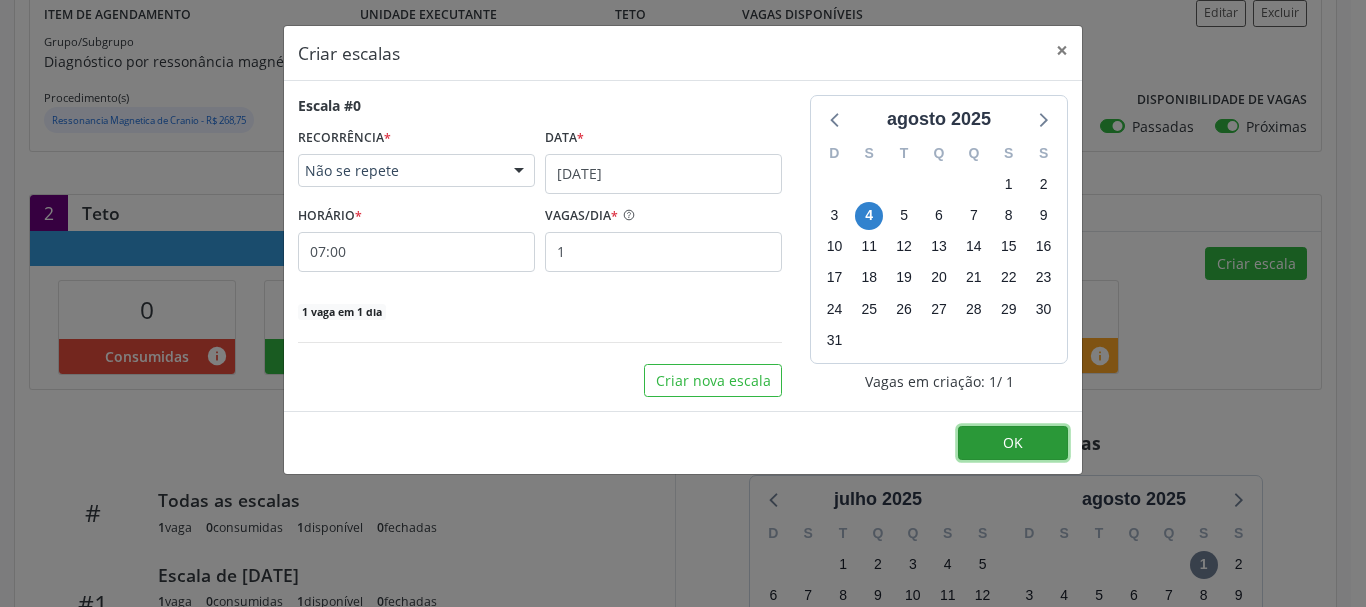 click on "OK" at bounding box center [1013, 443] 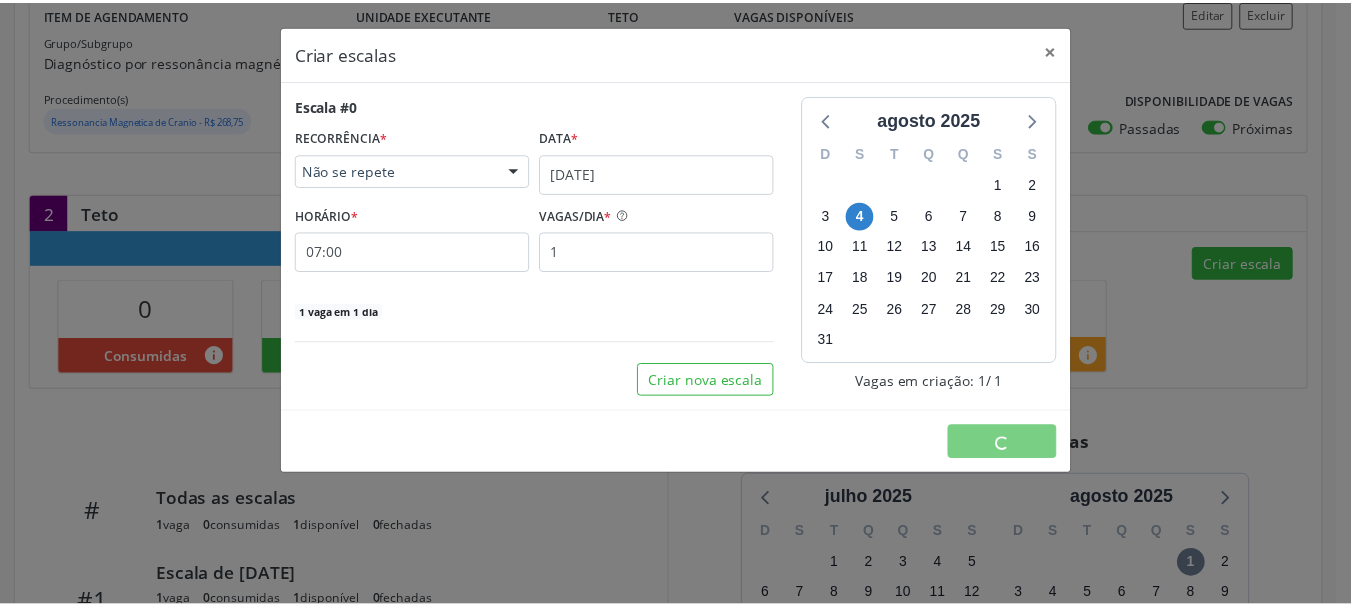 scroll, scrollTop: 0, scrollLeft: 0, axis: both 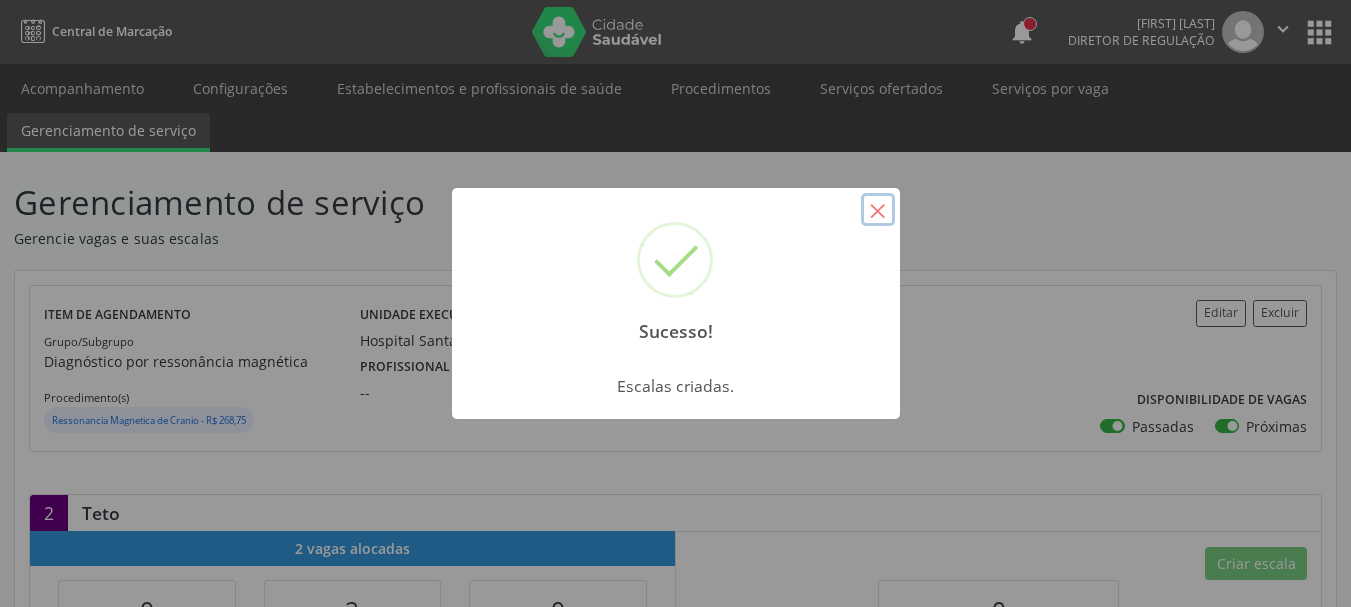 click on "×" at bounding box center [878, 210] 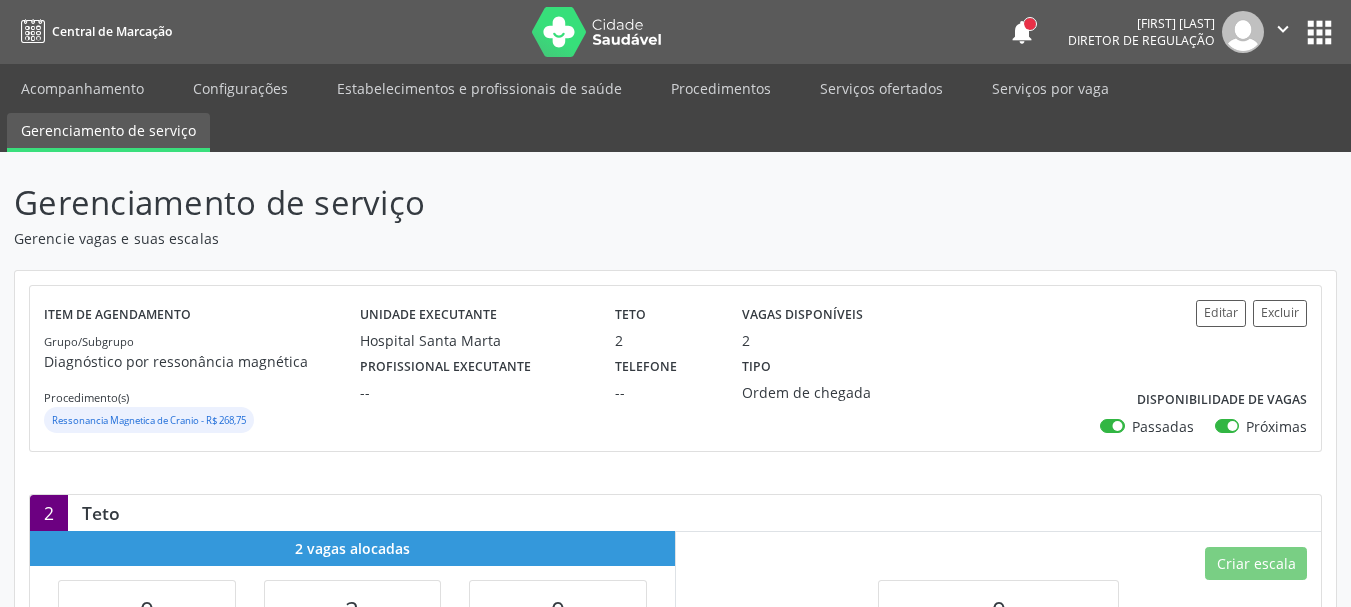 click on "apps" at bounding box center [1319, 32] 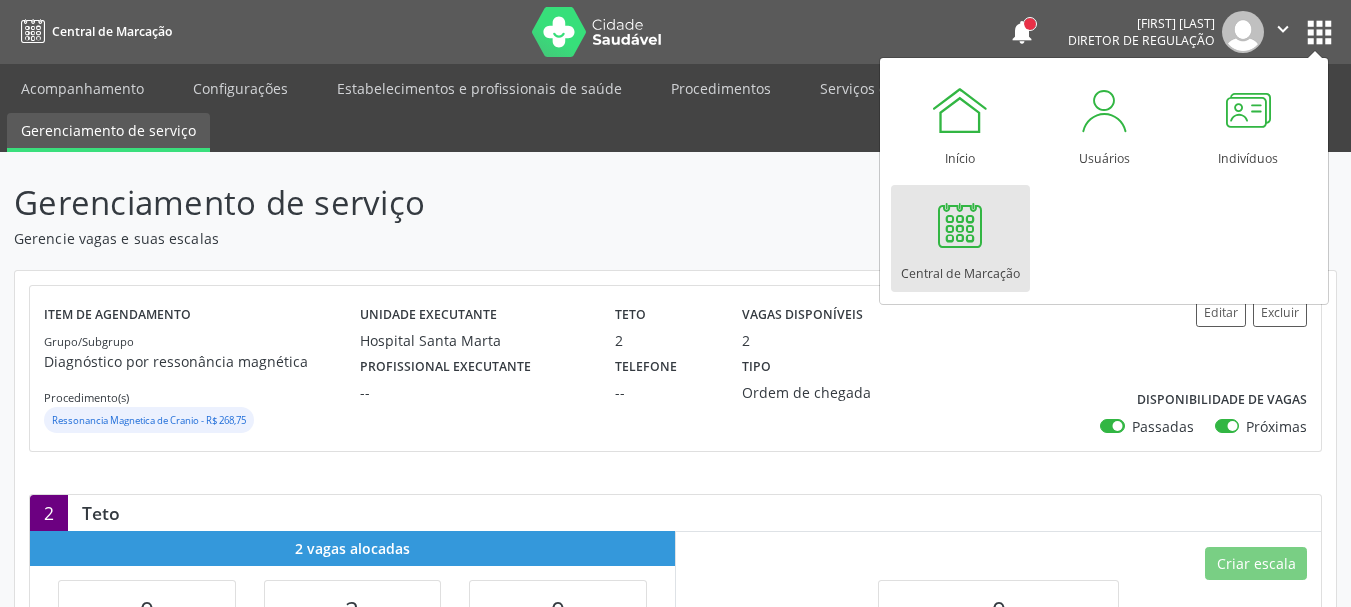 click on "Central de Marcação" at bounding box center [960, 268] 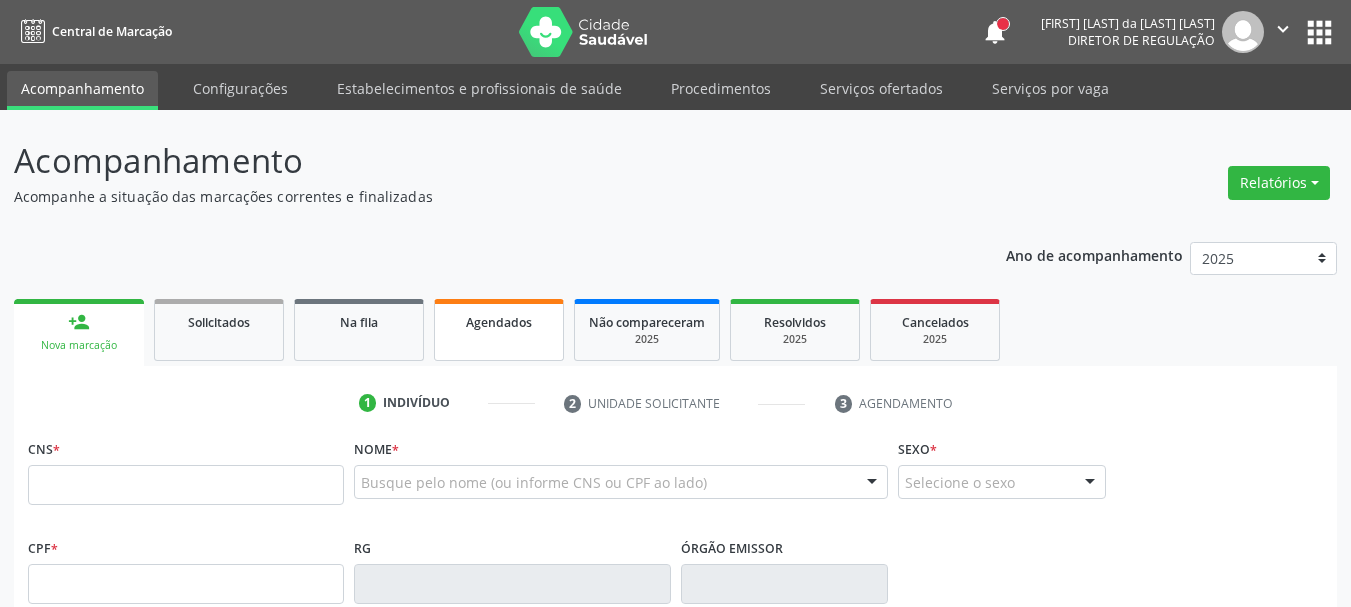 scroll, scrollTop: 0, scrollLeft: 0, axis: both 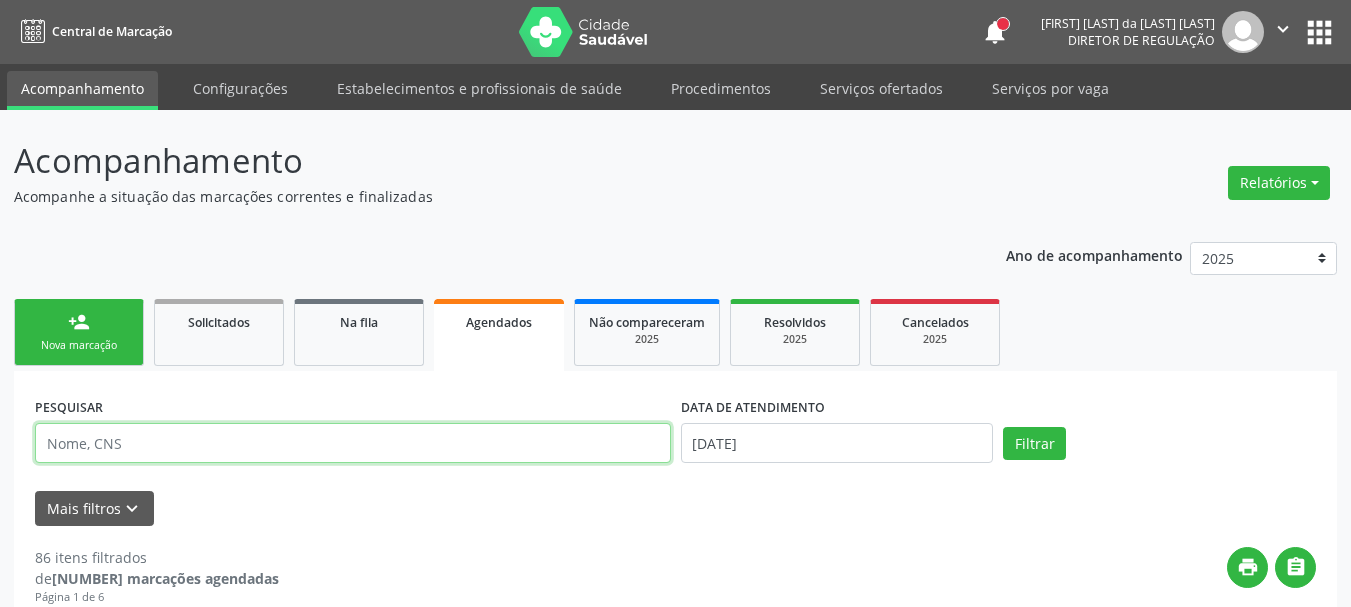click at bounding box center [353, 443] 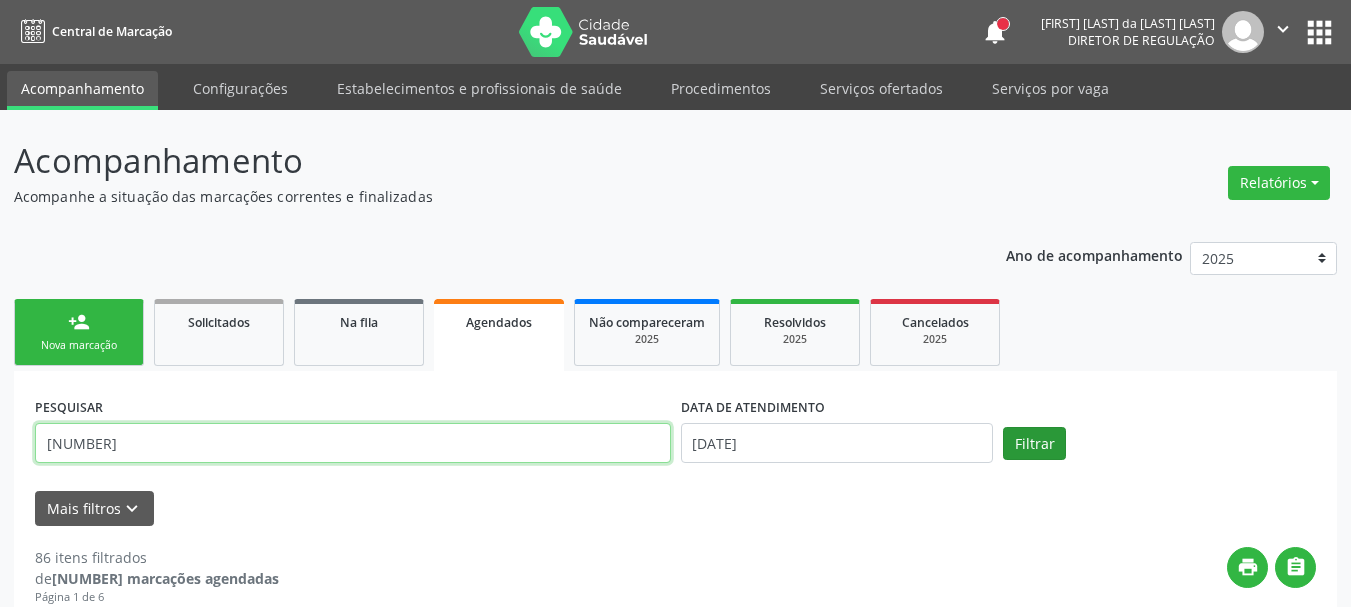 type on "[NUMBER]" 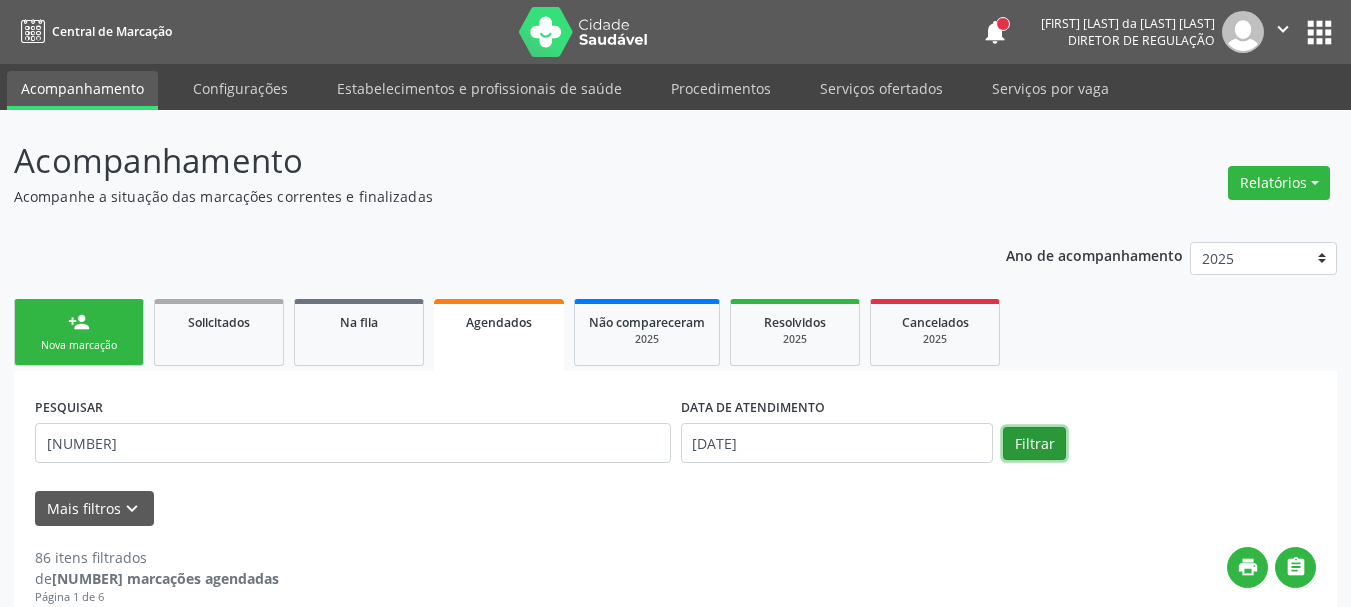click on "Filtrar" at bounding box center (1034, 444) 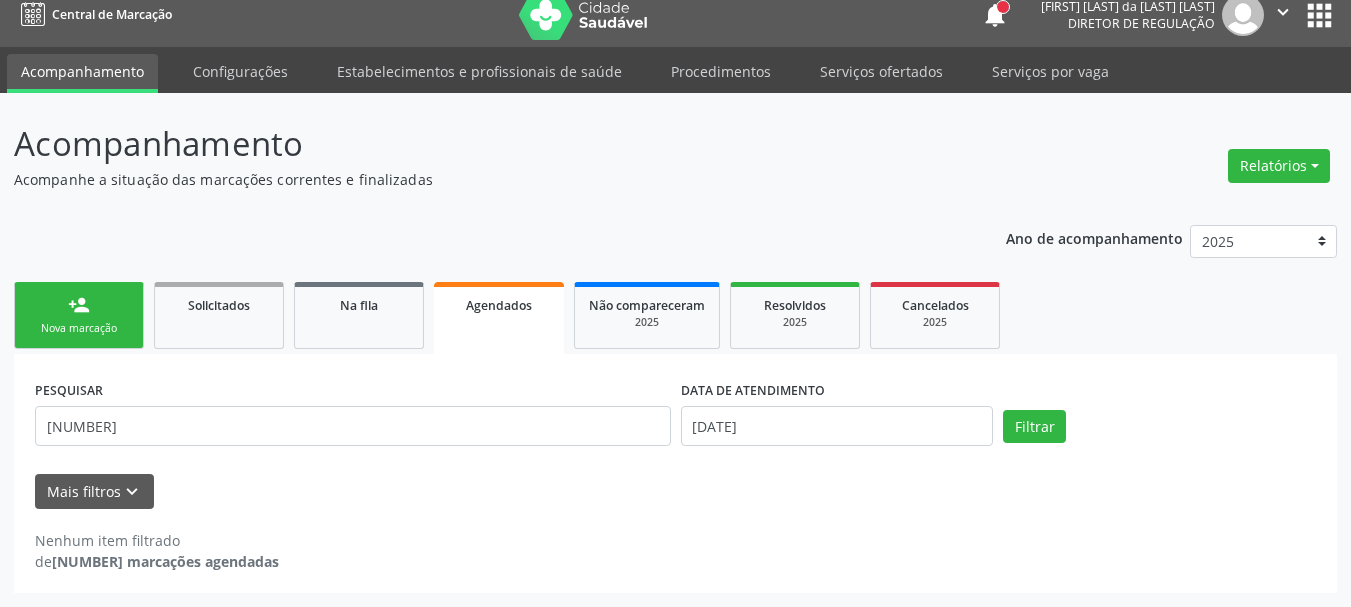 scroll, scrollTop: 17, scrollLeft: 0, axis: vertical 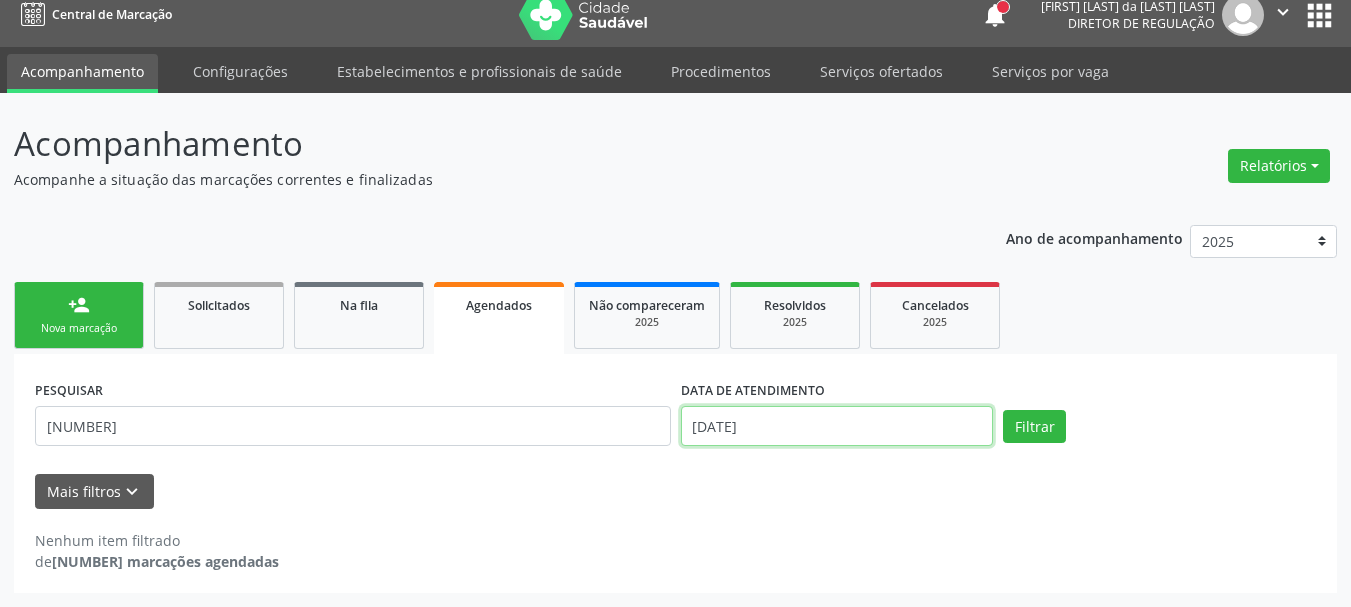 click on "[DATE]" at bounding box center [837, 426] 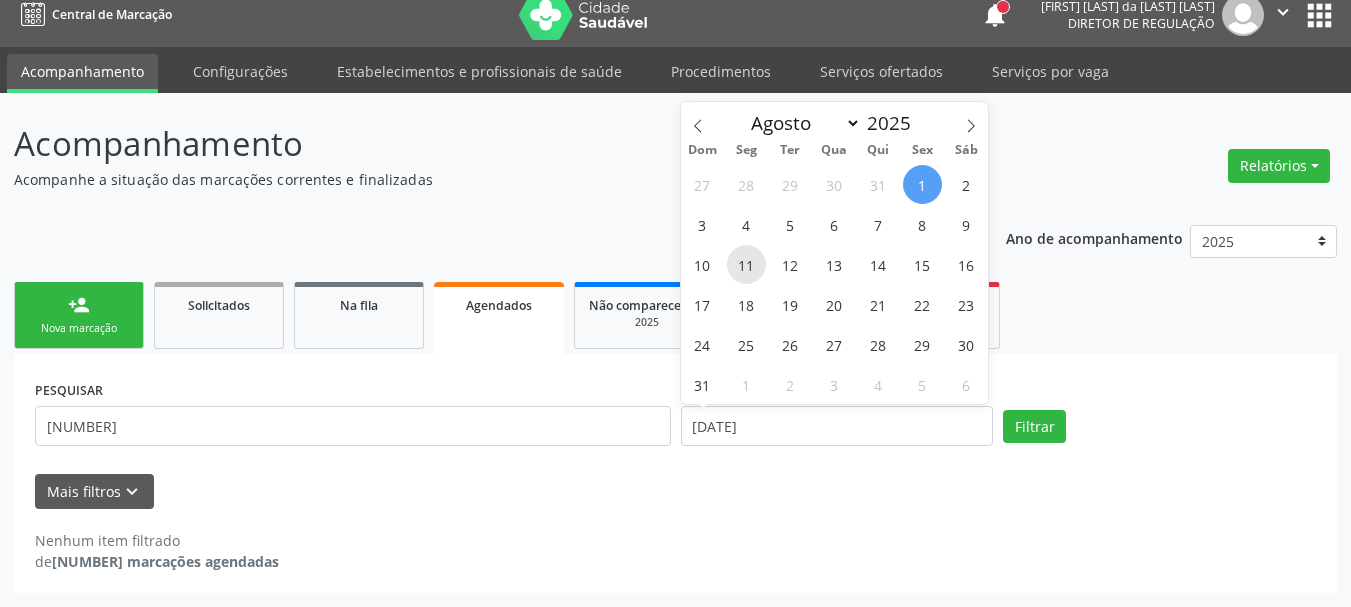 click on "11" at bounding box center [746, 264] 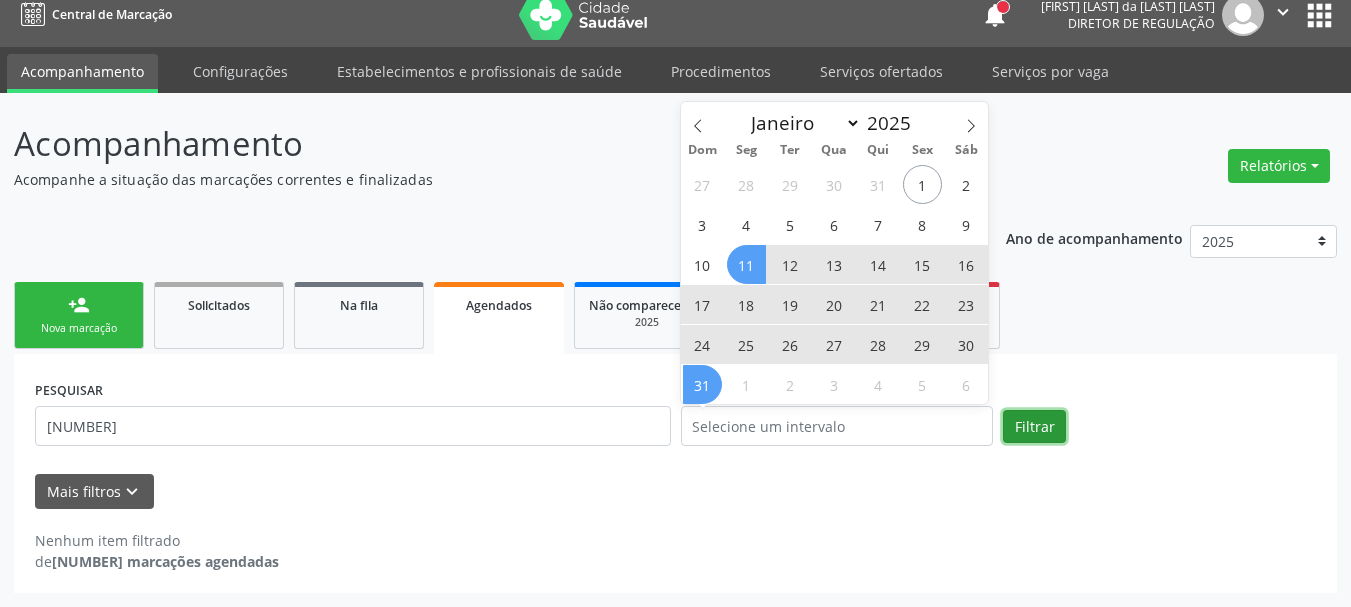 click on "Filtrar" at bounding box center (1034, 427) 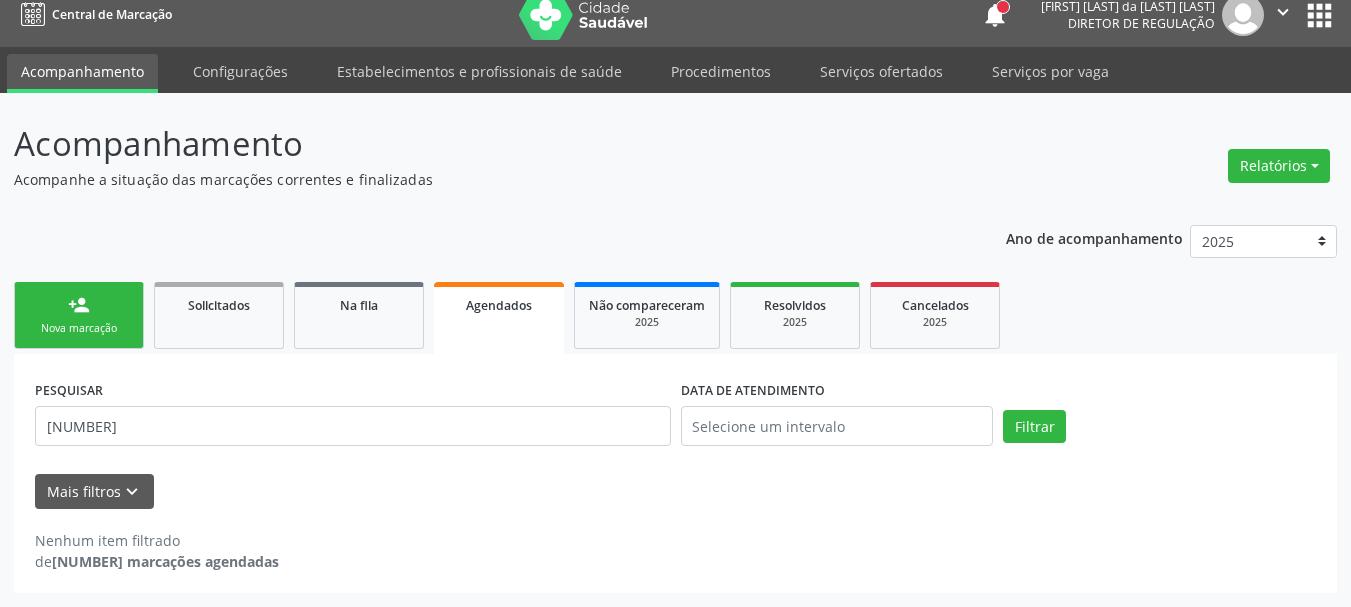 scroll, scrollTop: 0, scrollLeft: 0, axis: both 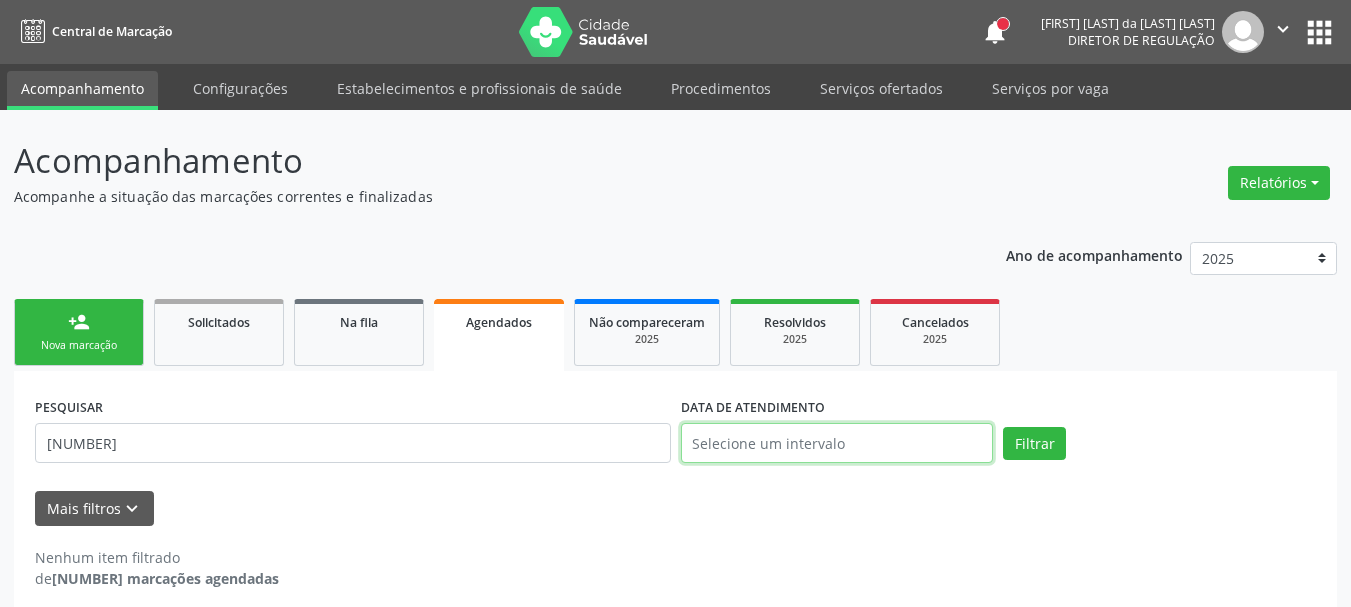 click at bounding box center (837, 443) 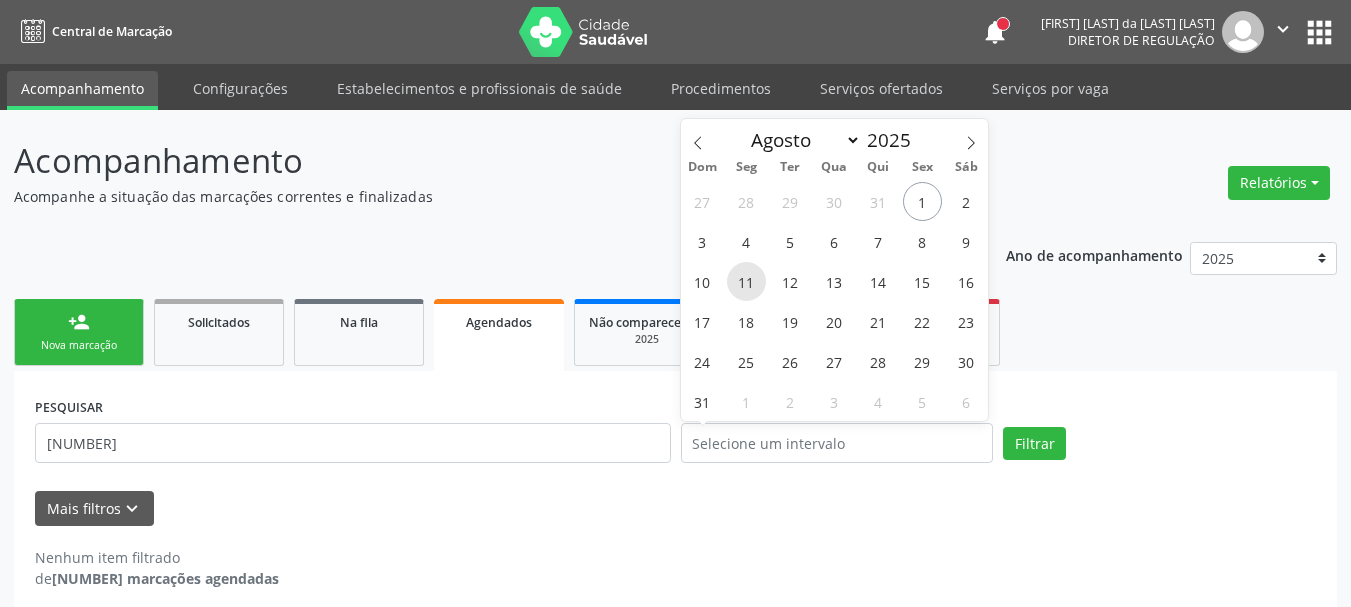 click on "11" at bounding box center (746, 281) 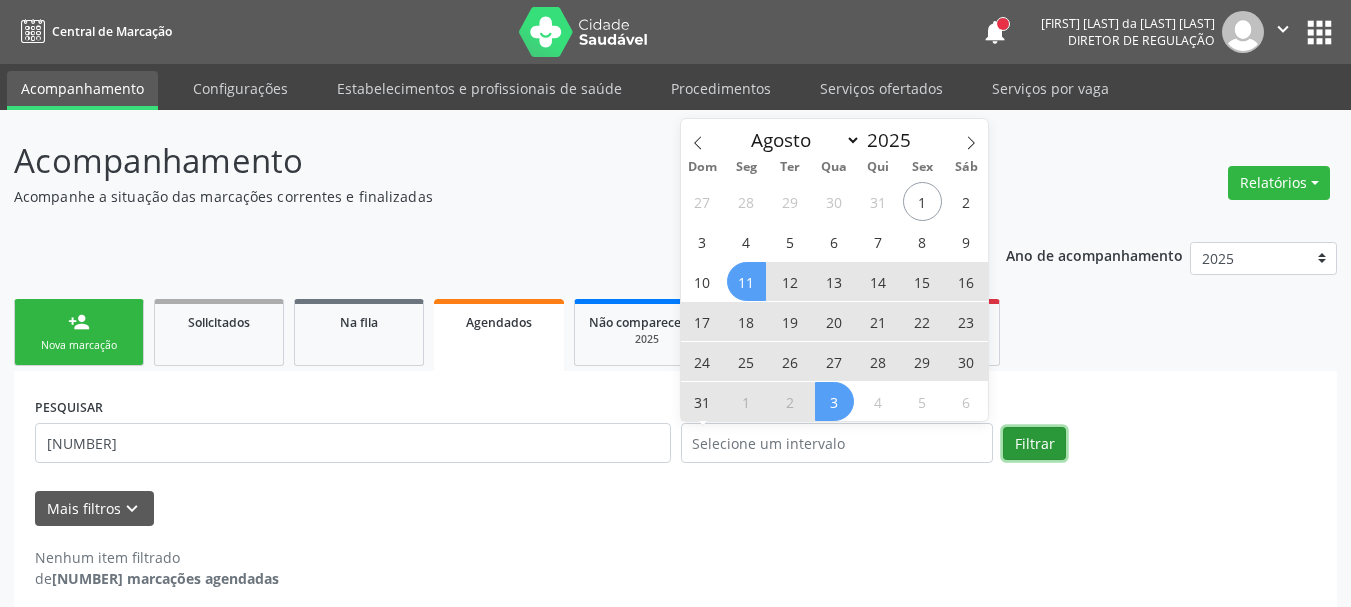 click on "Filtrar" at bounding box center [1034, 444] 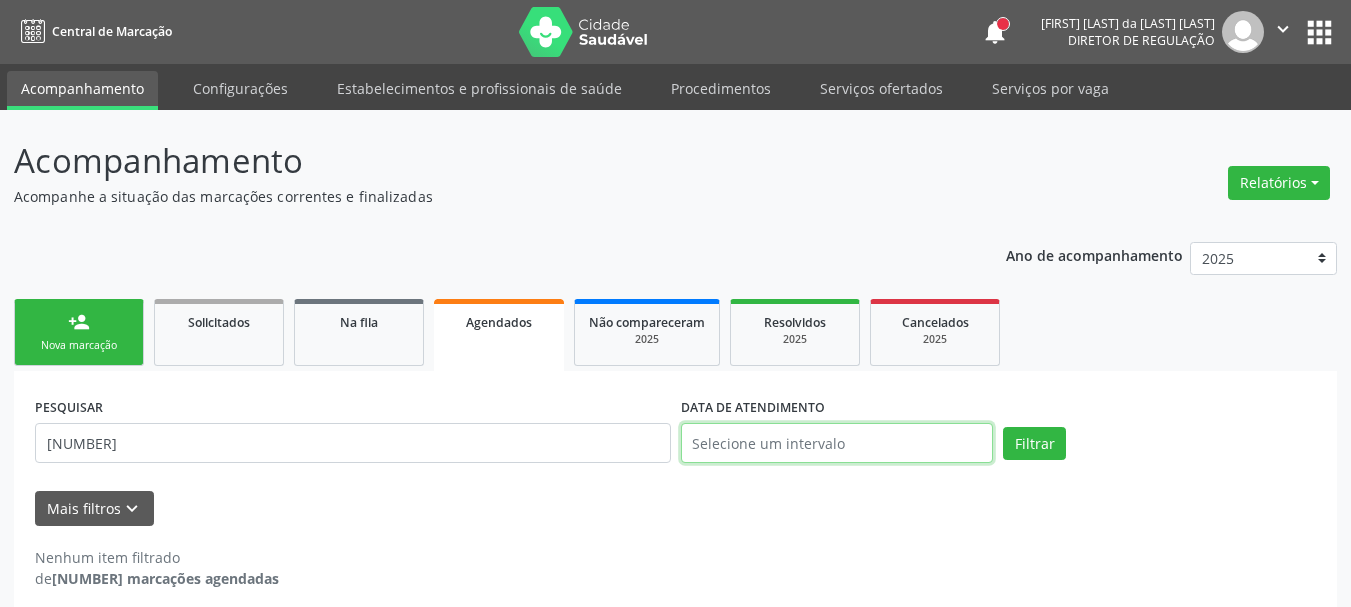 click at bounding box center [837, 443] 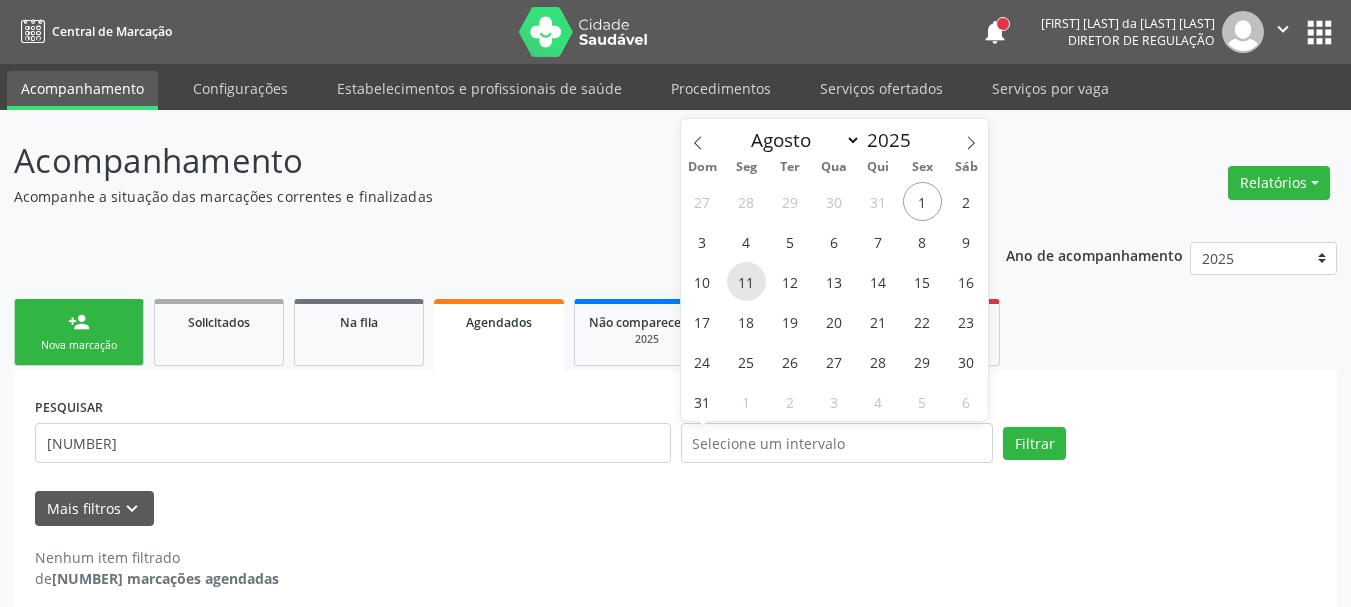 click on "11" at bounding box center (746, 281) 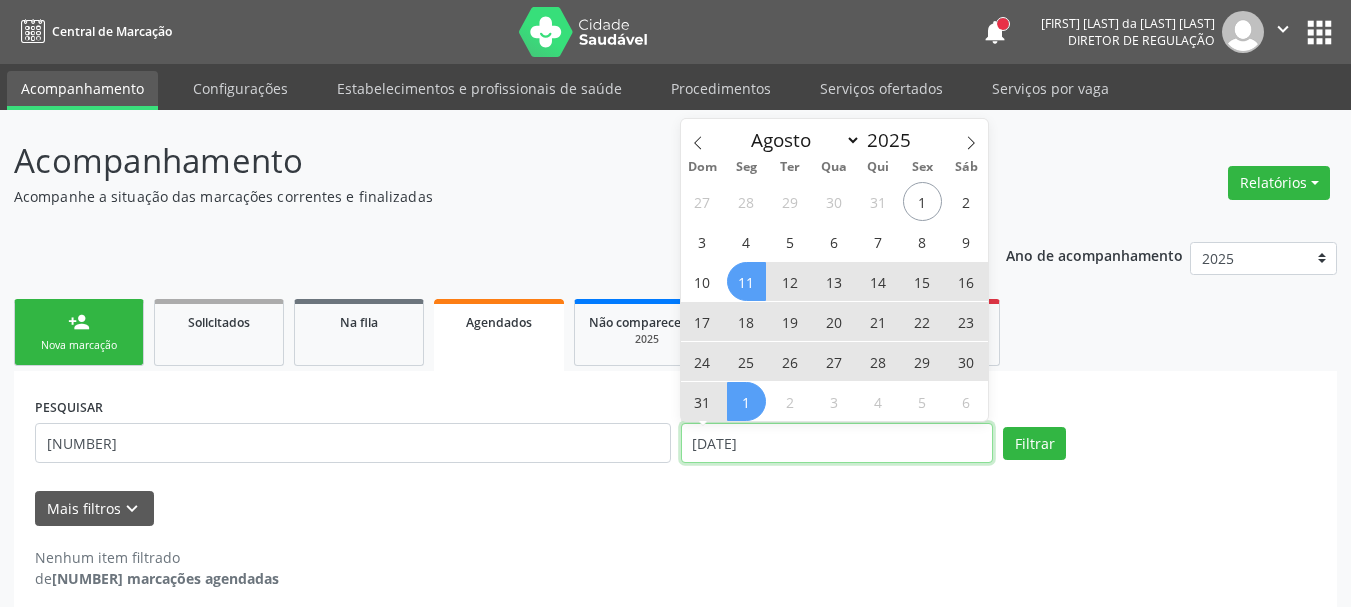 click on "[DATE]" at bounding box center (837, 443) 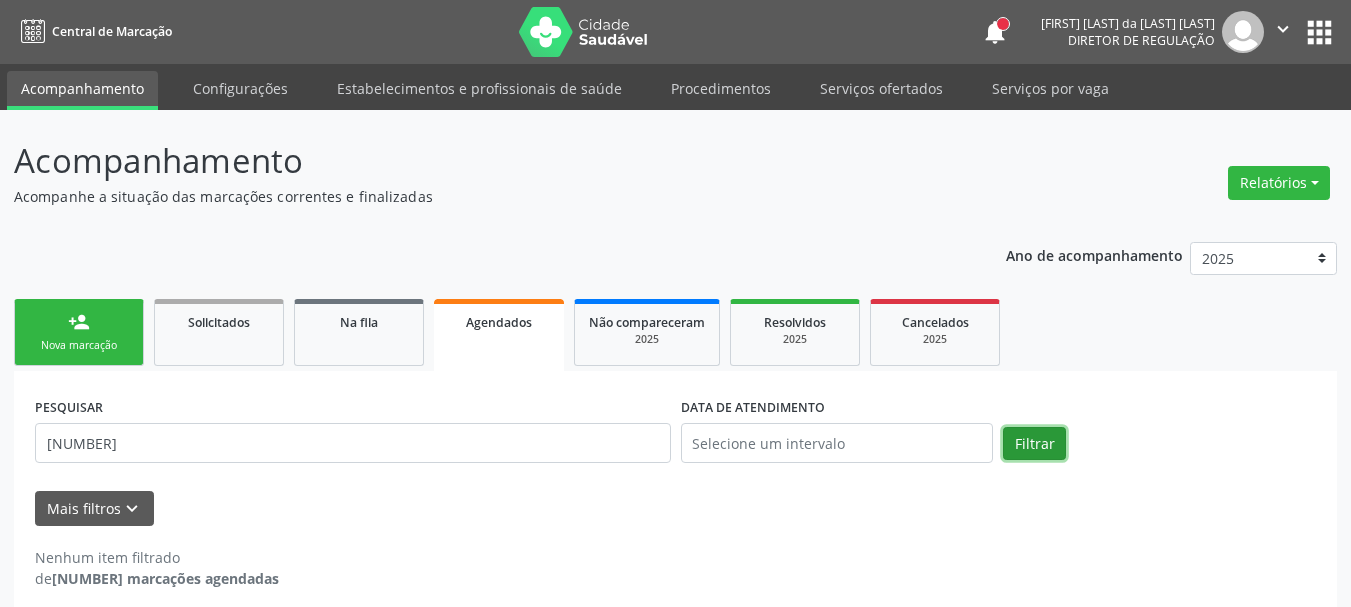 click on "Filtrar" at bounding box center [1034, 444] 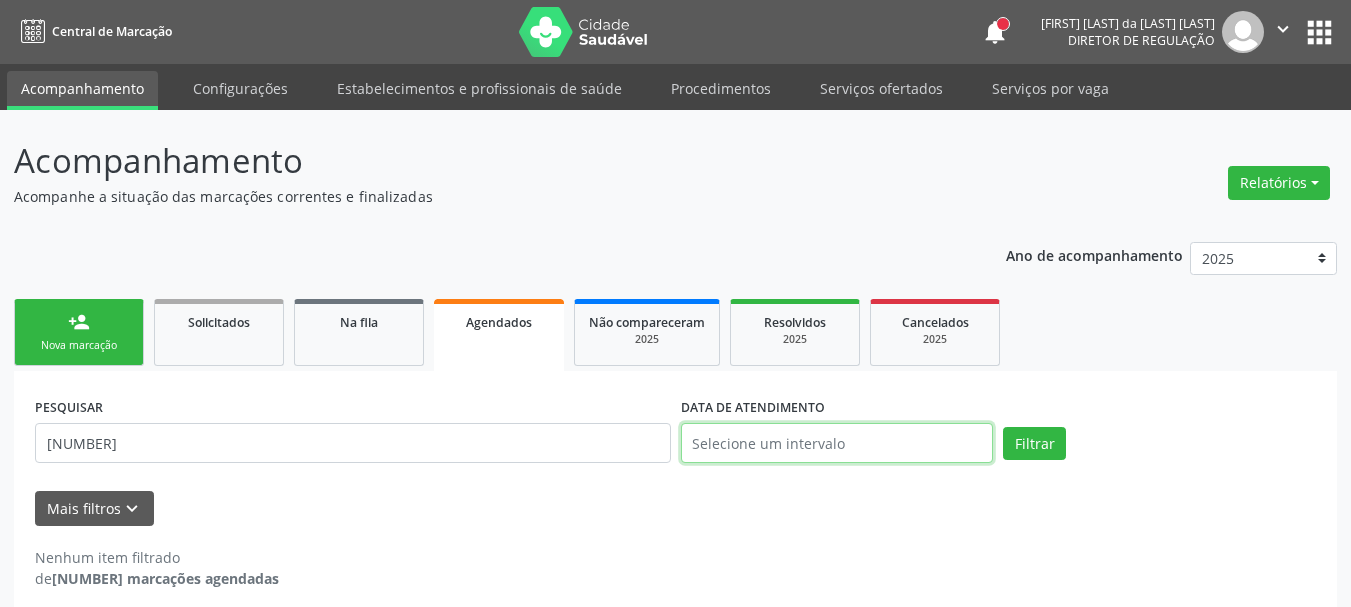 click at bounding box center (837, 443) 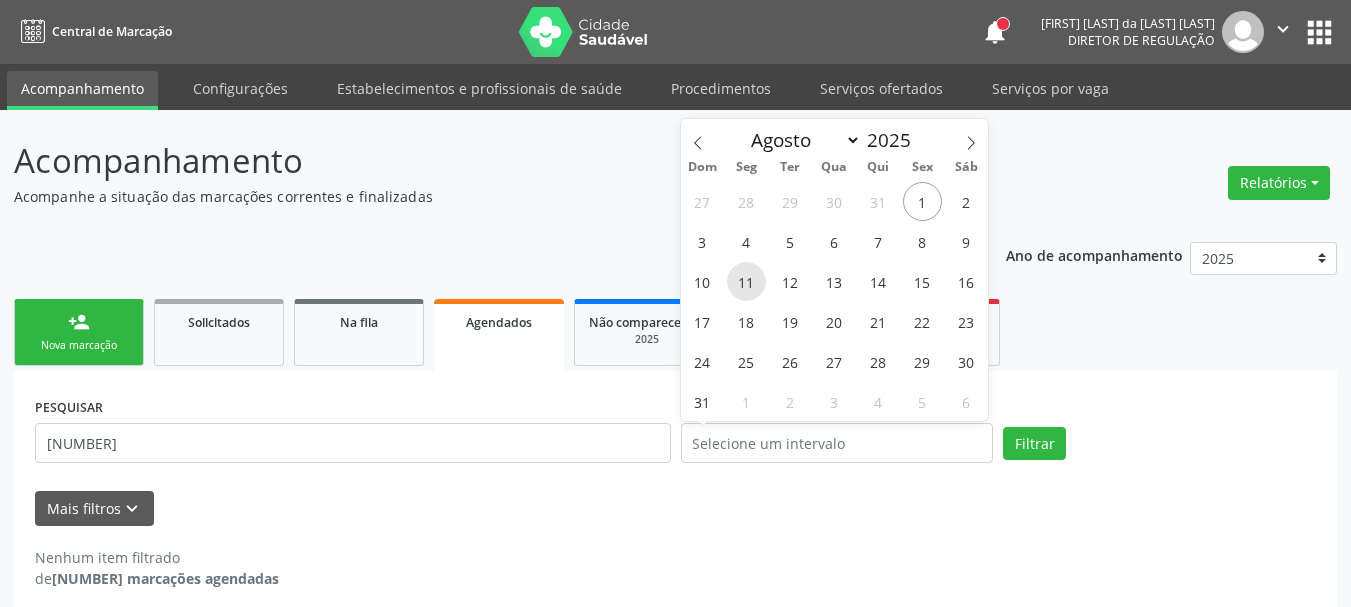 click on "11" at bounding box center (746, 281) 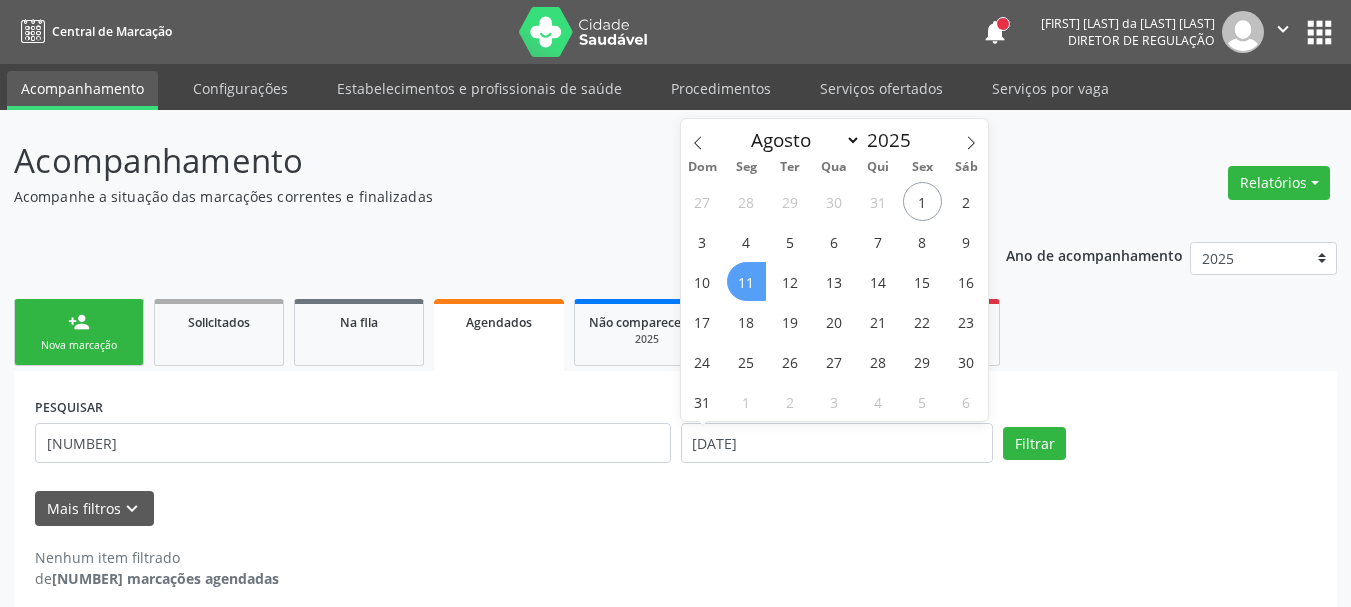 click on "11" at bounding box center (746, 281) 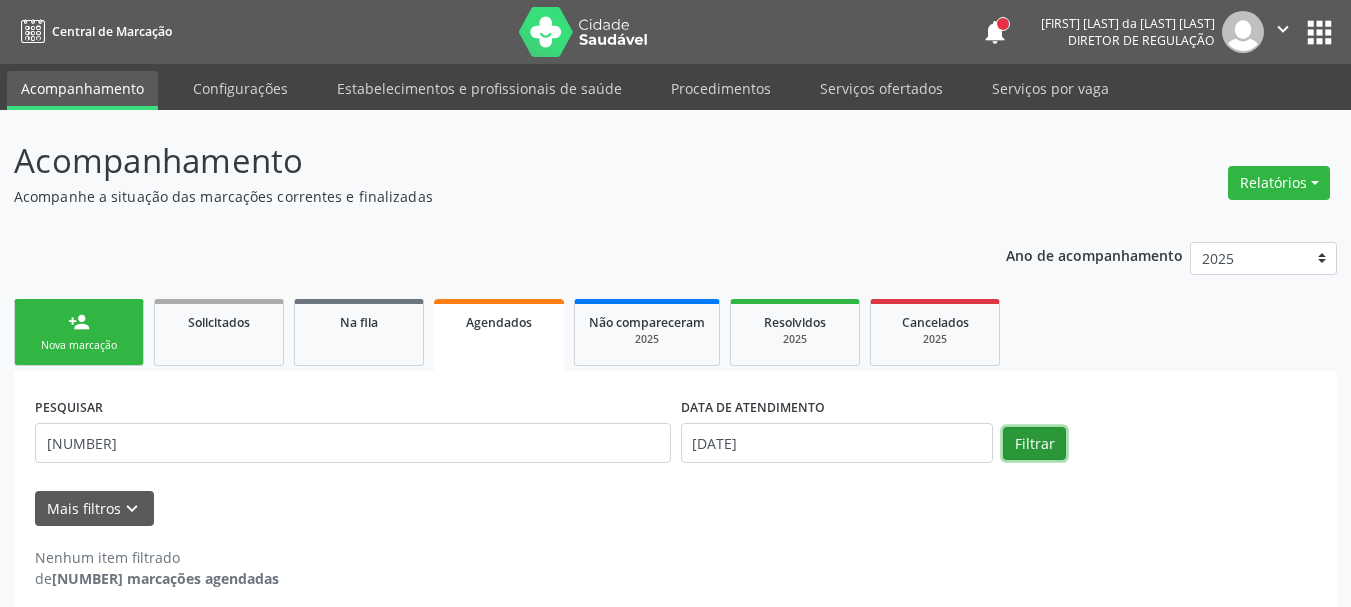 click on "Filtrar" at bounding box center [1034, 444] 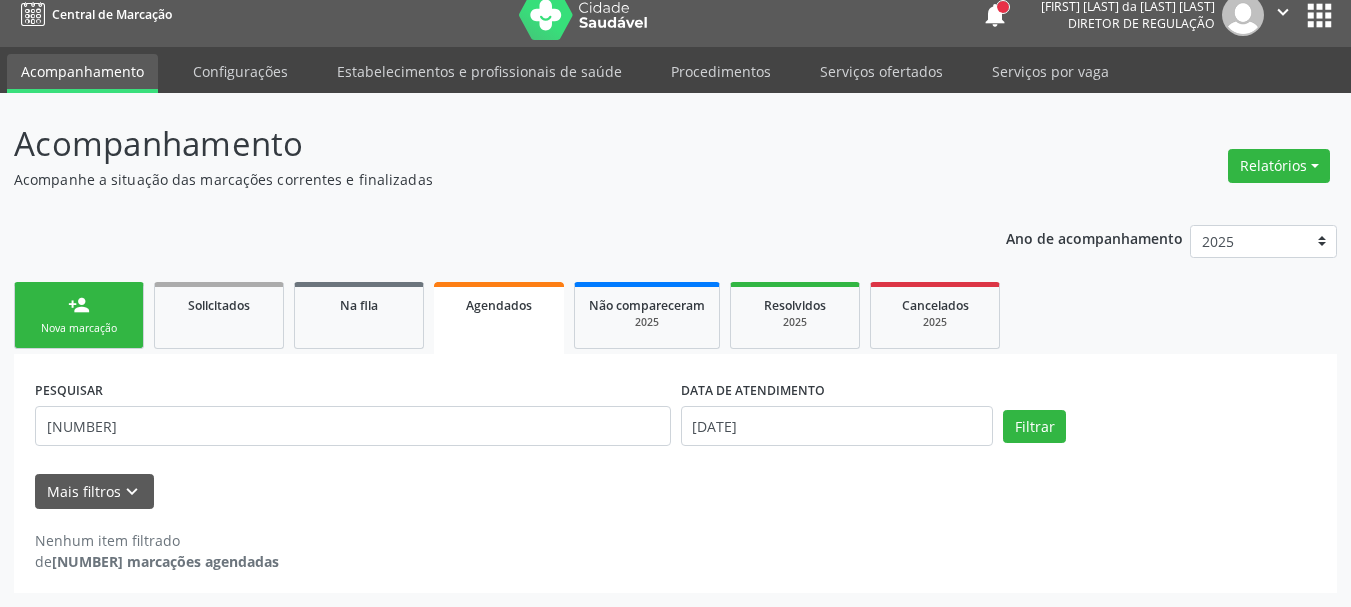 scroll, scrollTop: 0, scrollLeft: 0, axis: both 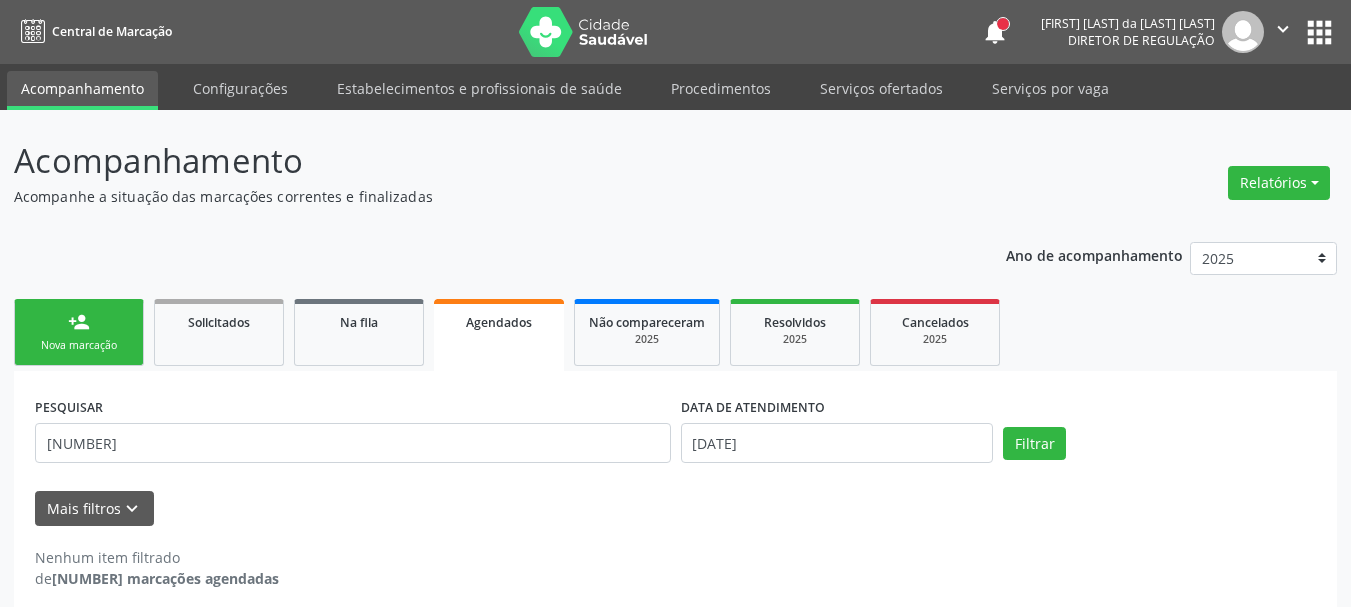 click on "" at bounding box center [1283, 29] 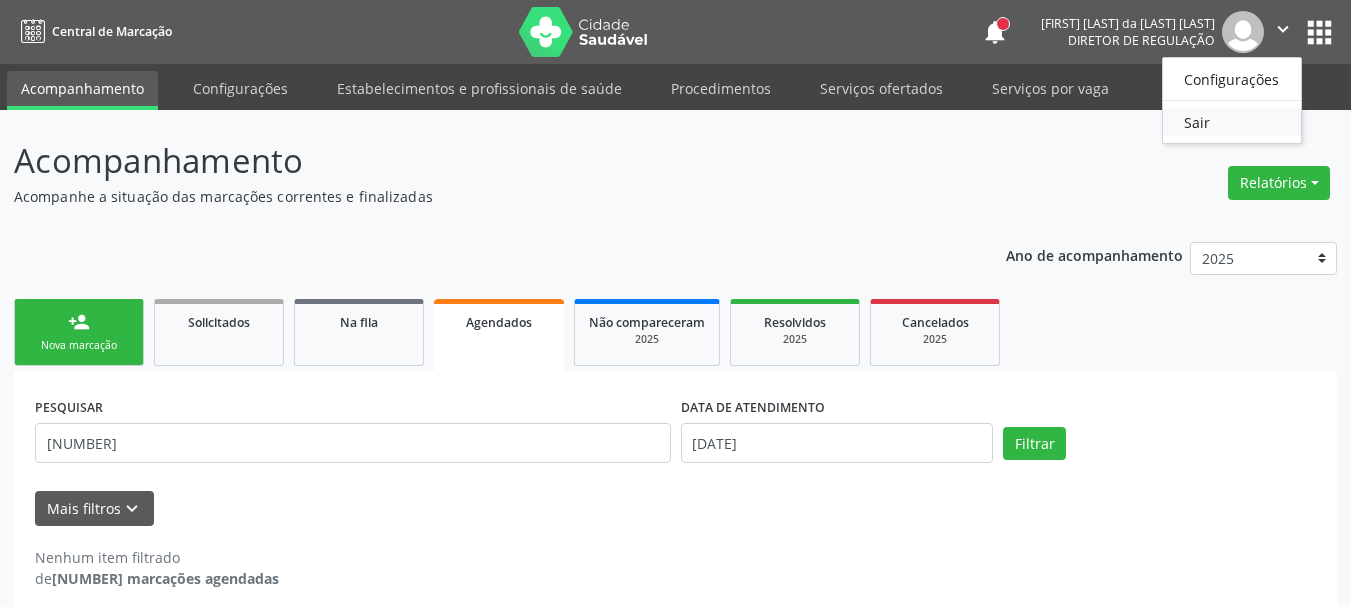 drag, startPoint x: 1216, startPoint y: 112, endPoint x: 1185, endPoint y: 112, distance: 31 